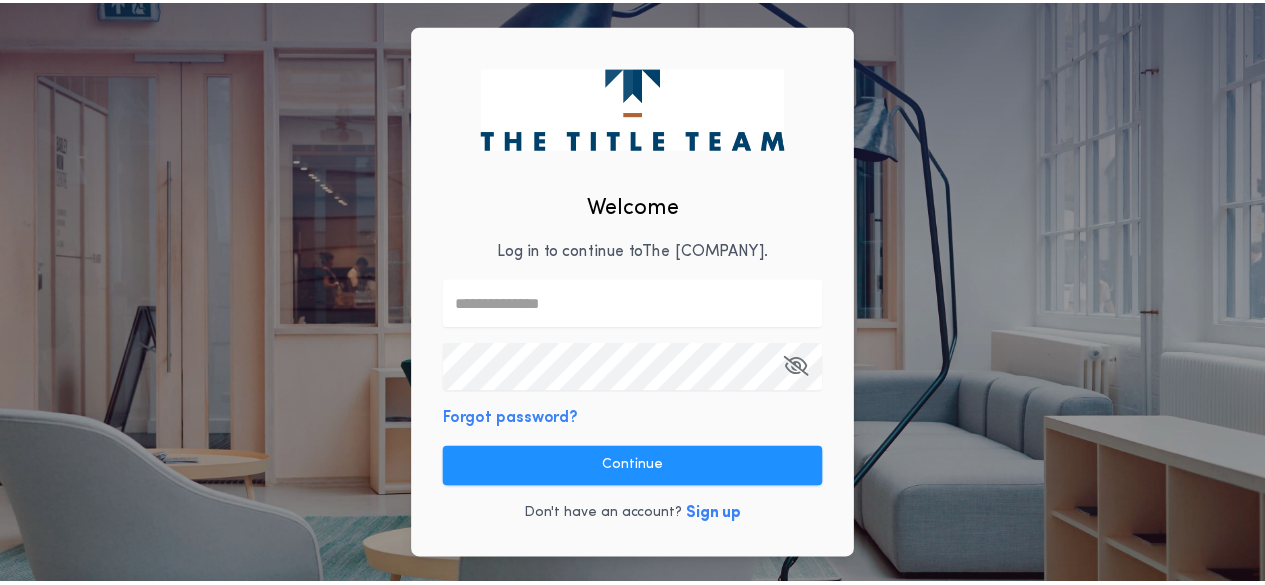 scroll, scrollTop: 0, scrollLeft: 0, axis: both 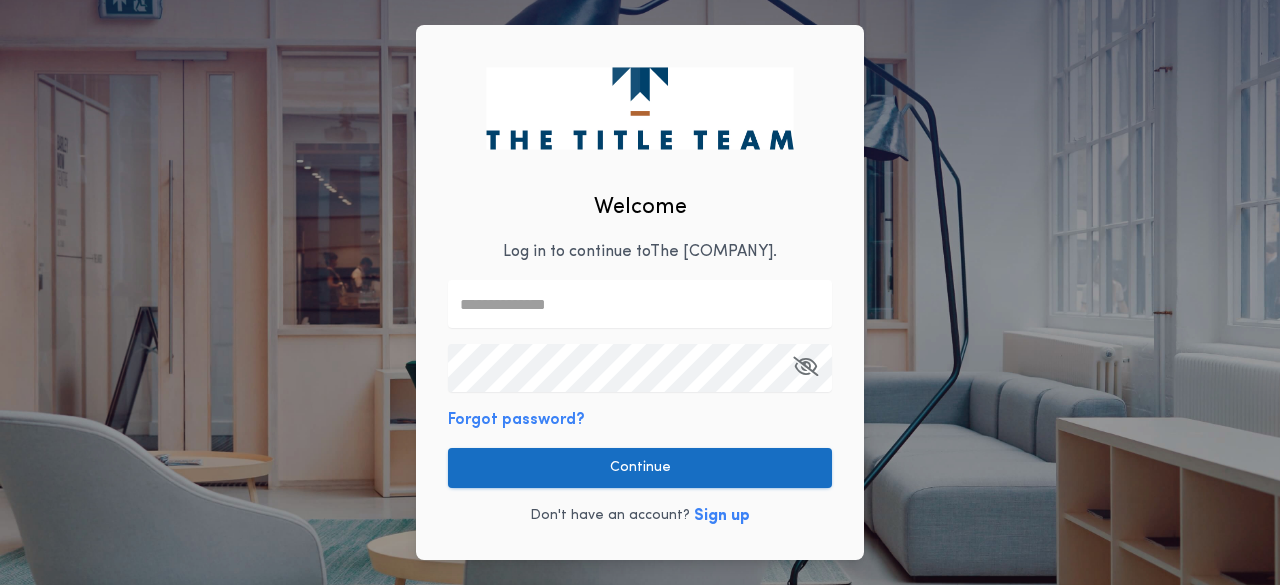 type on "**********" 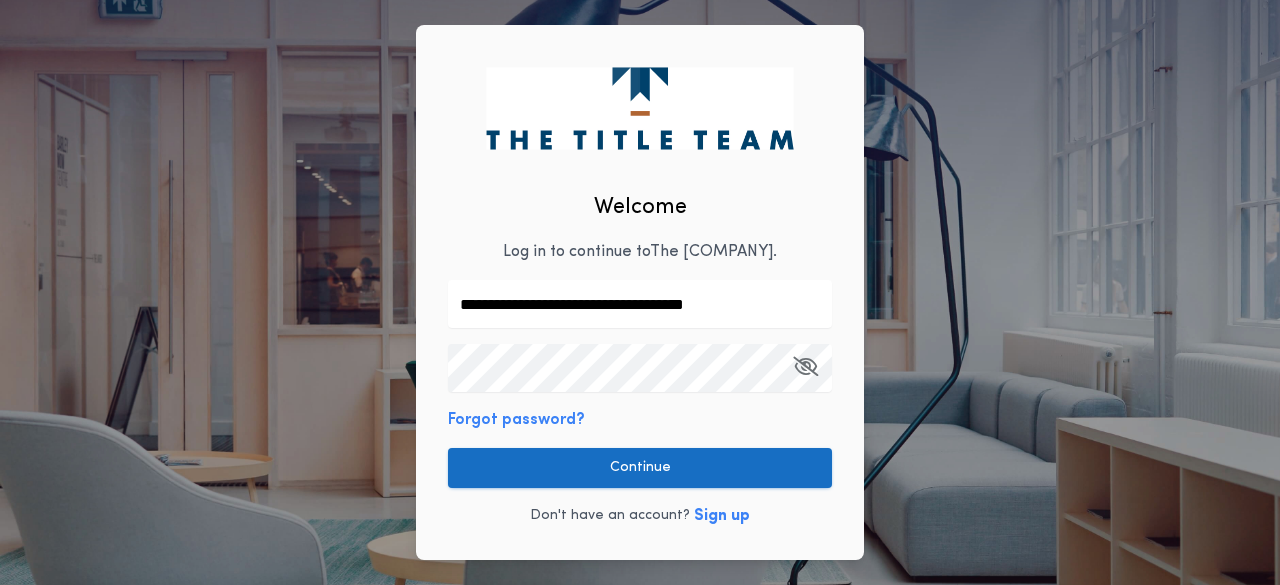 click on "Continue" at bounding box center [640, 468] 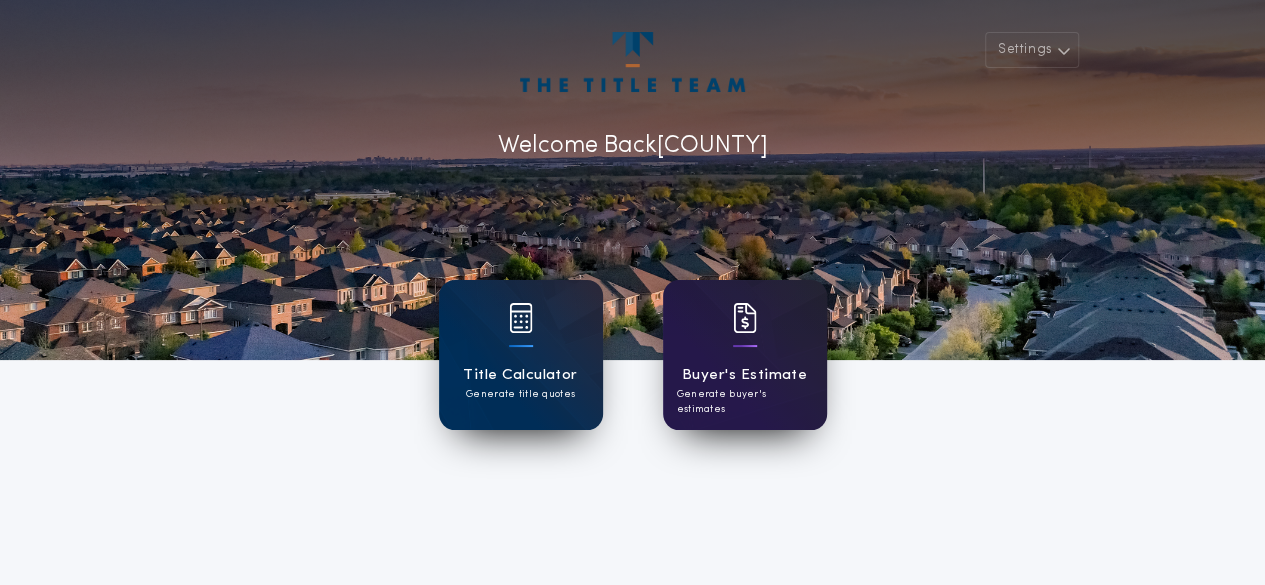 click on "[CITY] Estimate Generate buyer's estimates" at bounding box center [745, 355] 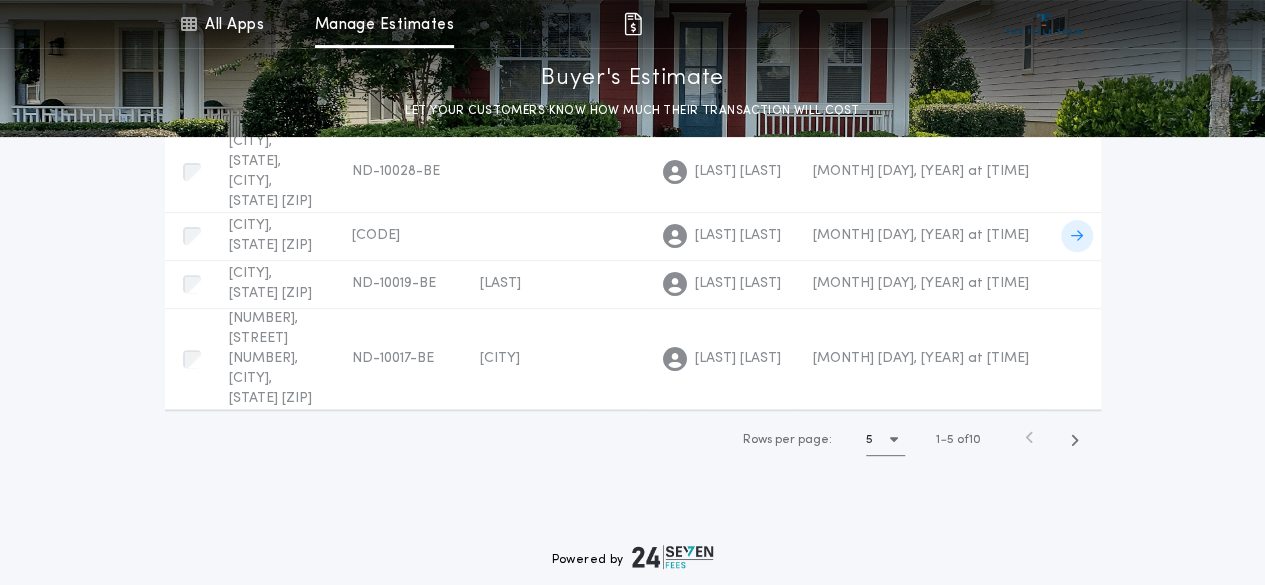 scroll, scrollTop: 0, scrollLeft: 0, axis: both 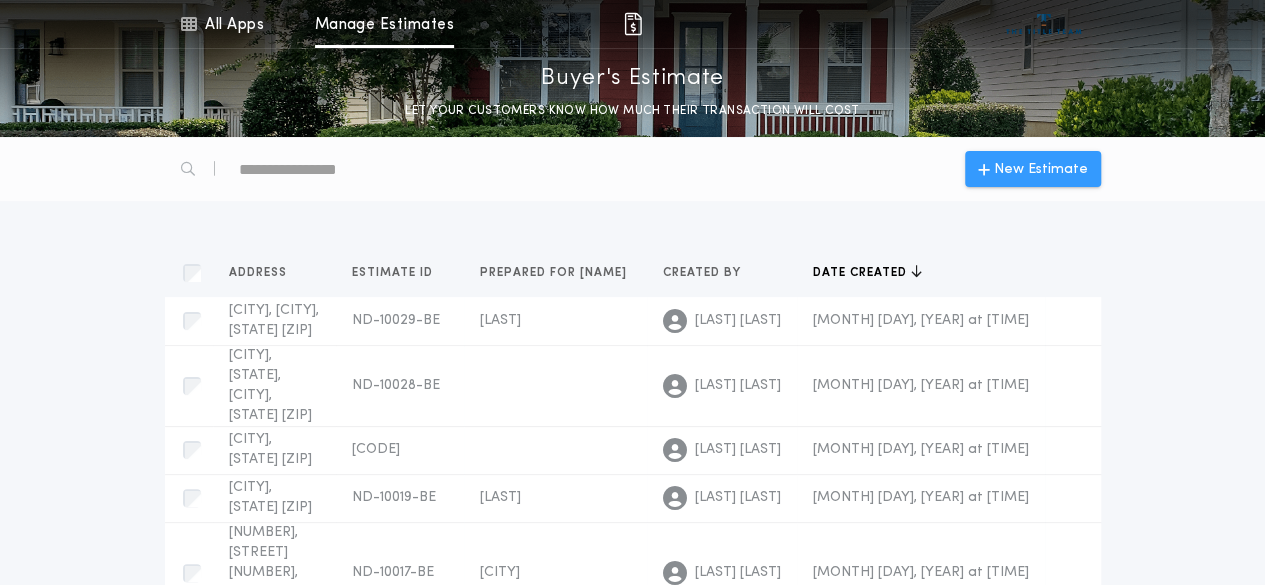 click on "New Estimate" at bounding box center (1041, 169) 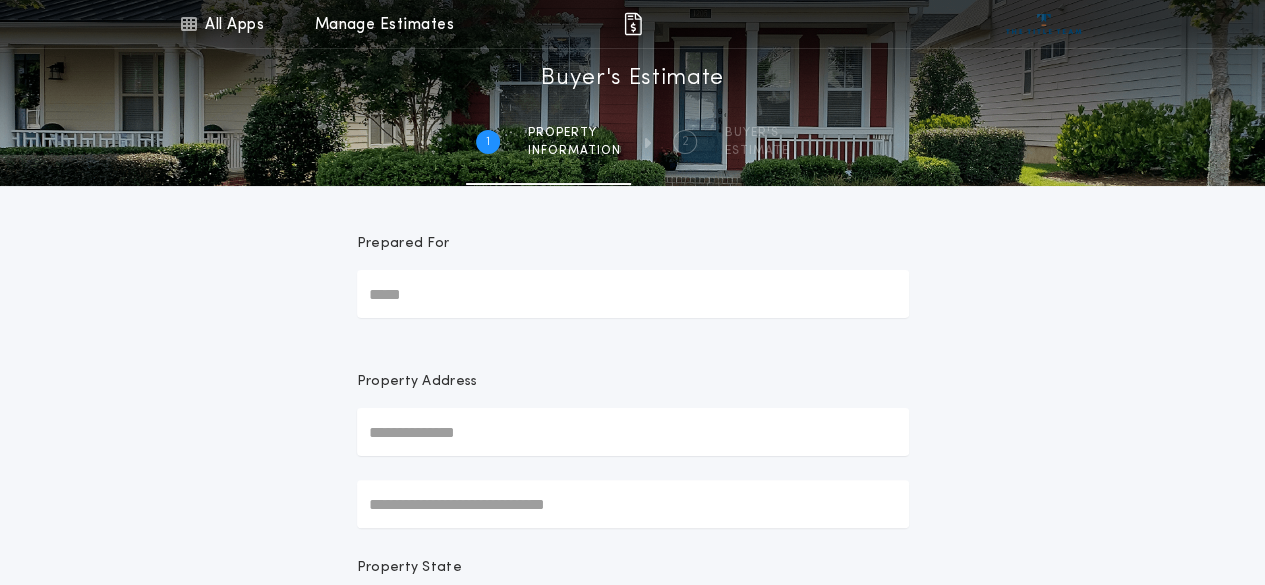click on "Prepared For" at bounding box center (633, 294) 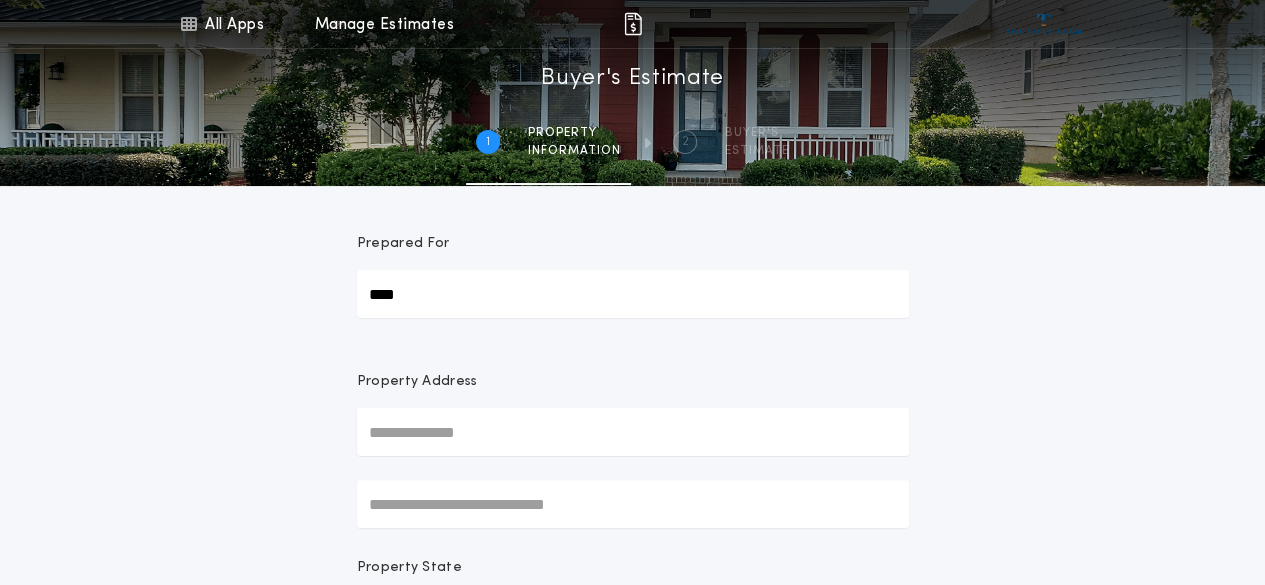 type on "****" 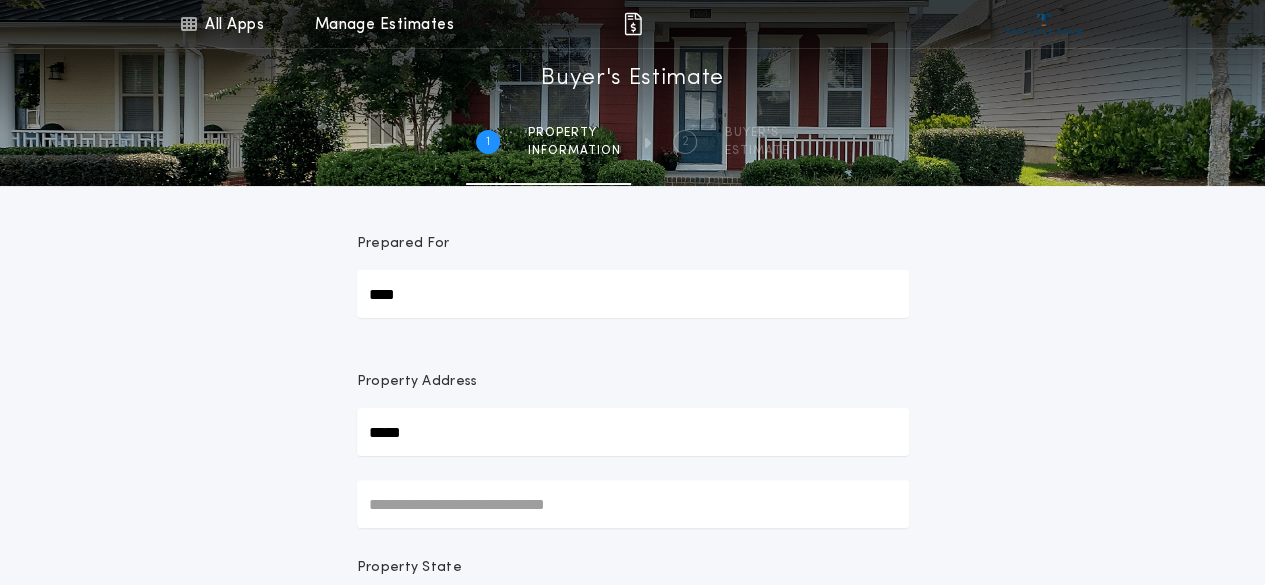 type on "*****" 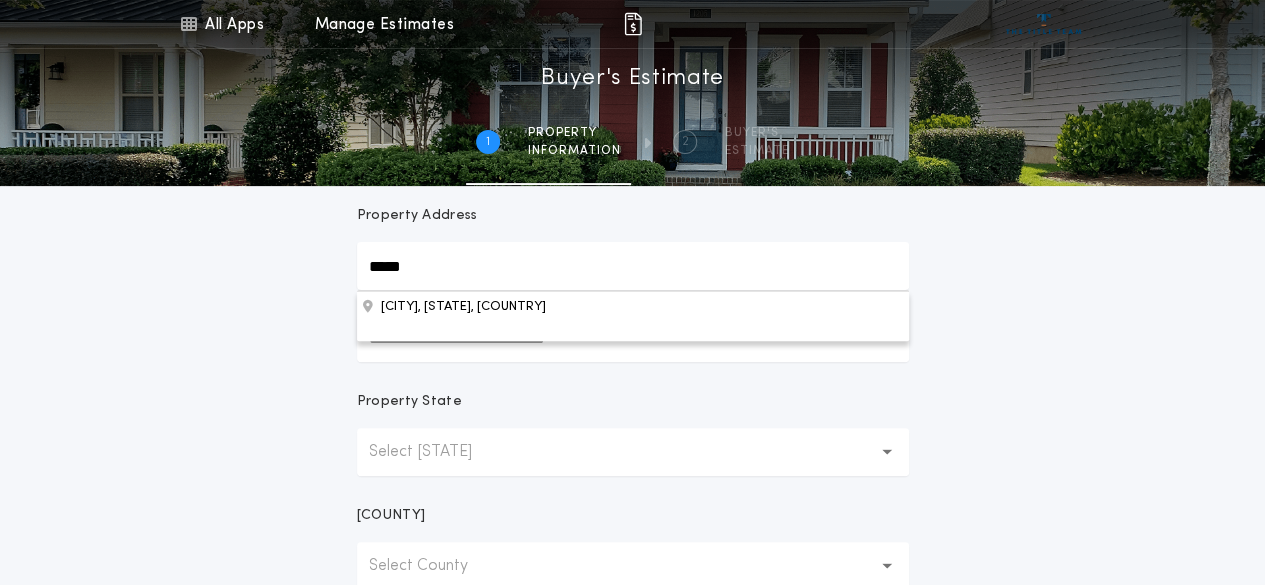 scroll, scrollTop: 167, scrollLeft: 0, axis: vertical 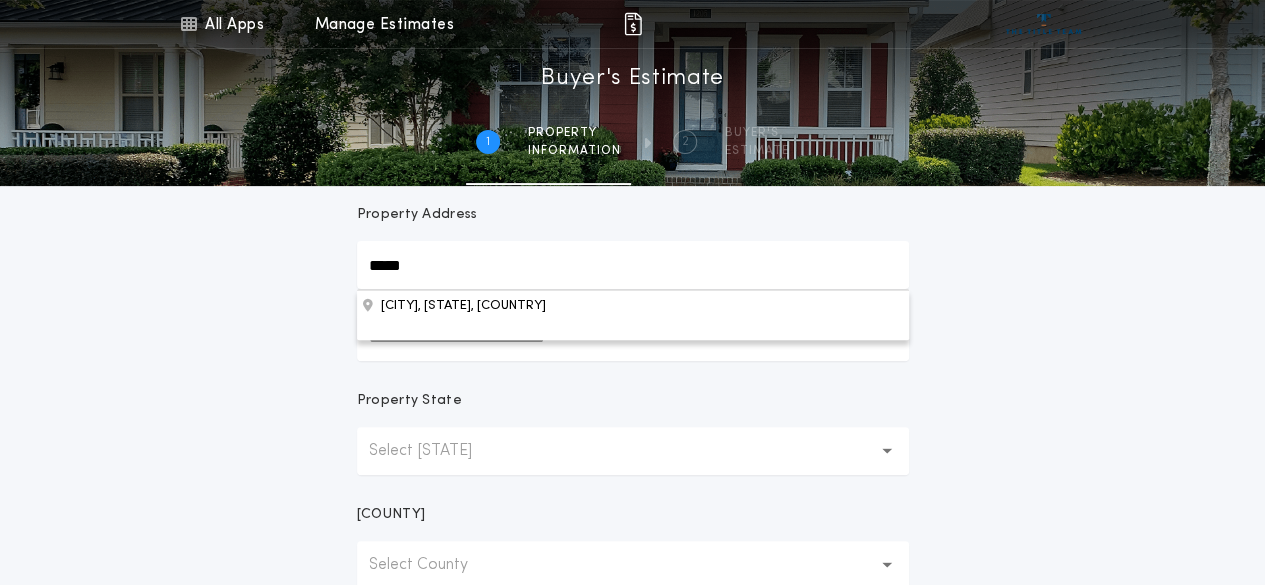 click on "Select [STATE]" at bounding box center [436, 451] 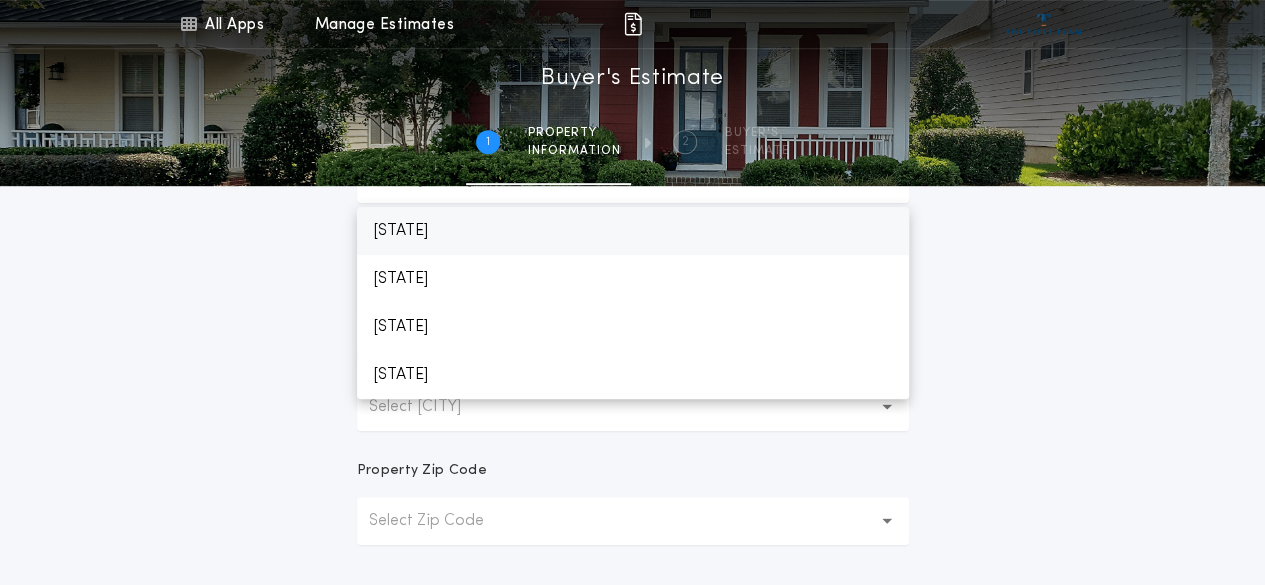 scroll, scrollTop: 443, scrollLeft: 0, axis: vertical 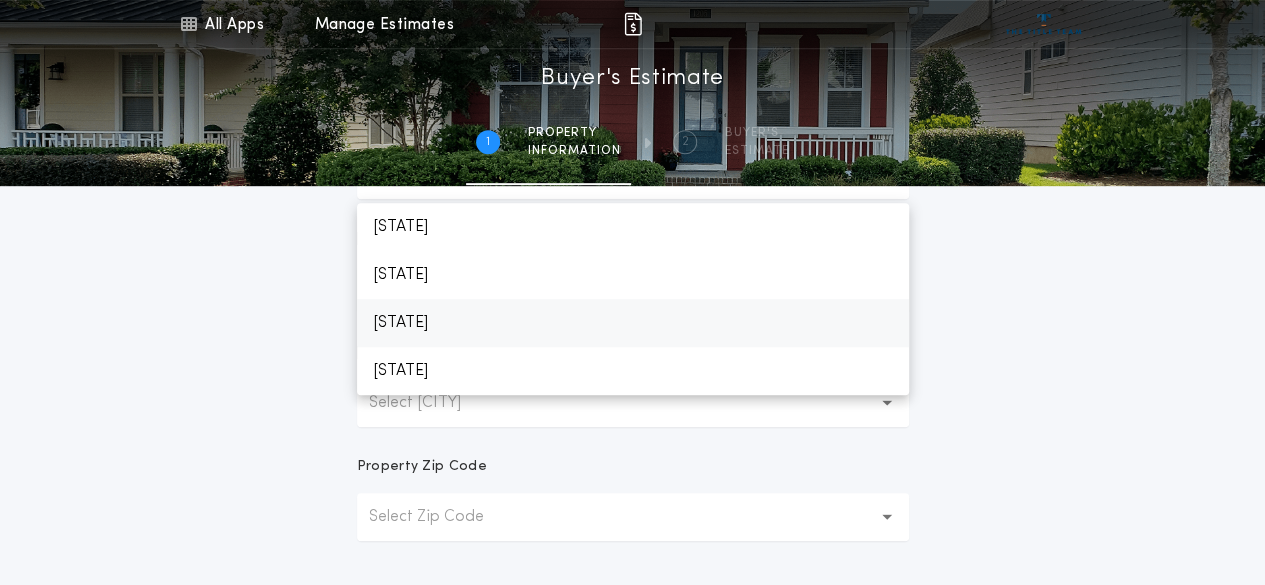 click on "[STATE]" at bounding box center (633, 323) 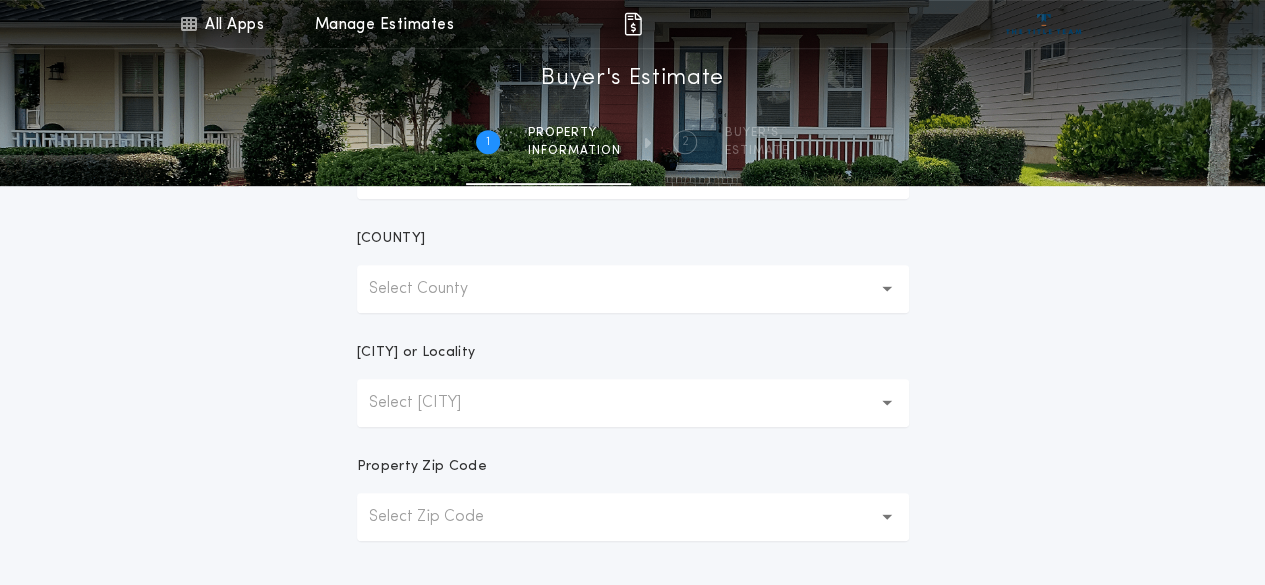 click on "Select [CITY]" at bounding box center [633, 403] 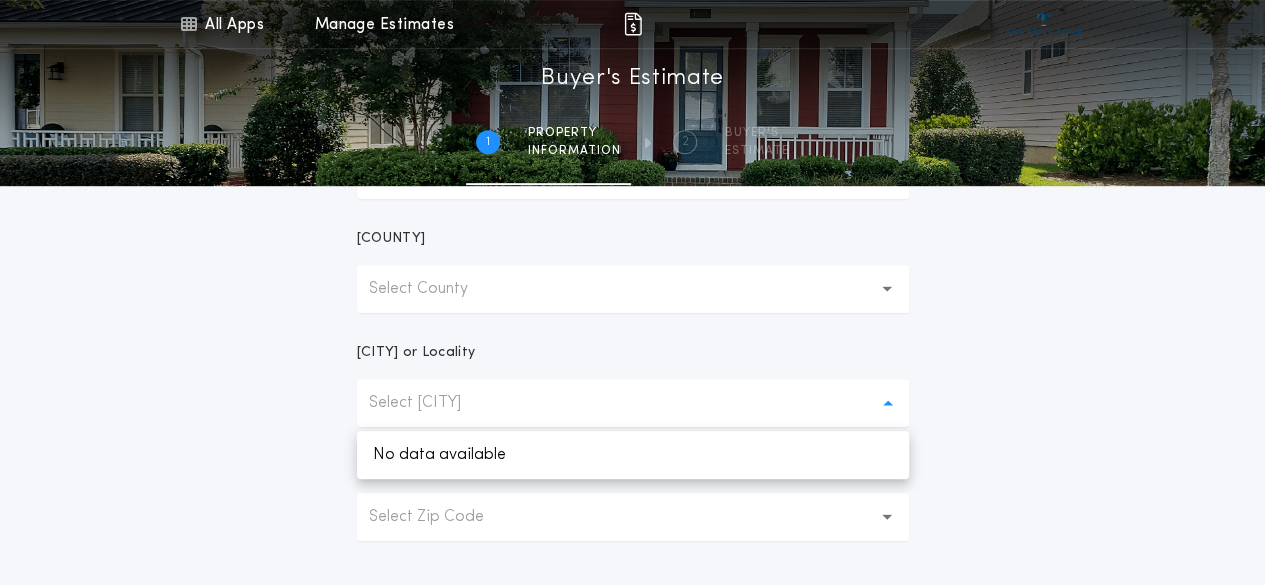 click on "Select [CITY]" at bounding box center (633, 403) 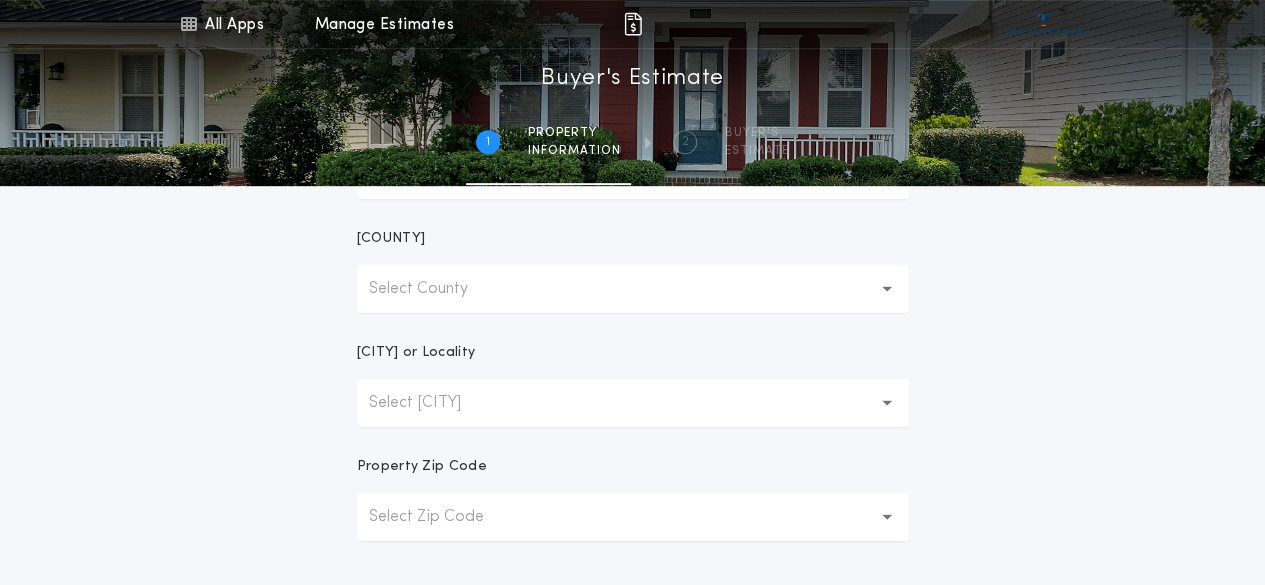 click on "Select County" at bounding box center (633, 289) 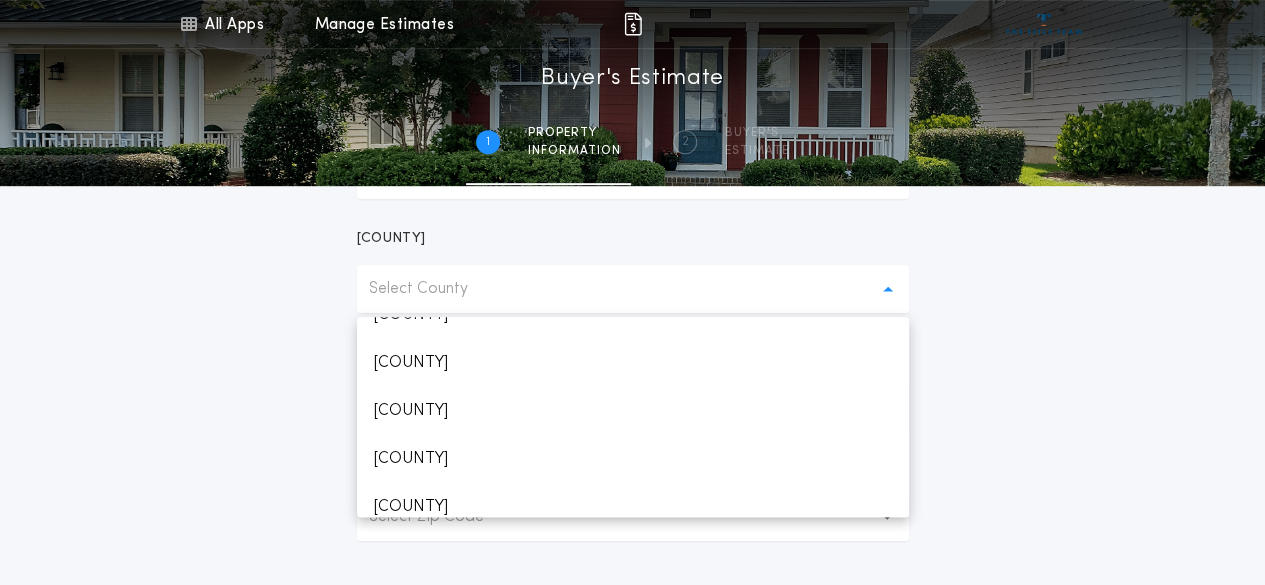 scroll, scrollTop: 367, scrollLeft: 0, axis: vertical 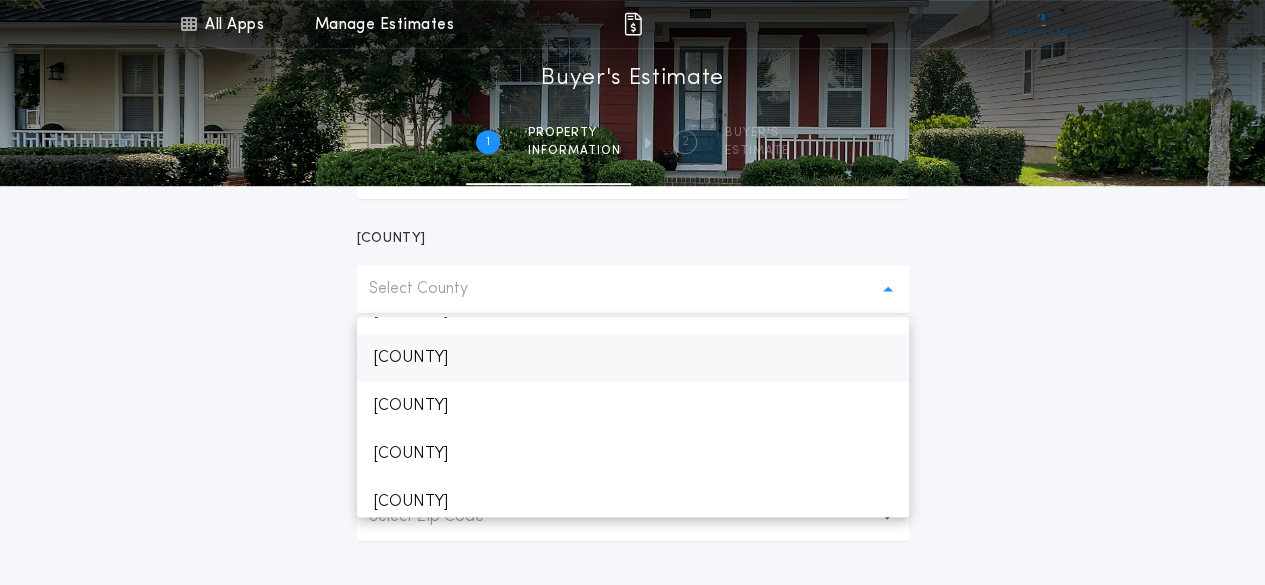 click on "[COUNTY]" at bounding box center [633, 358] 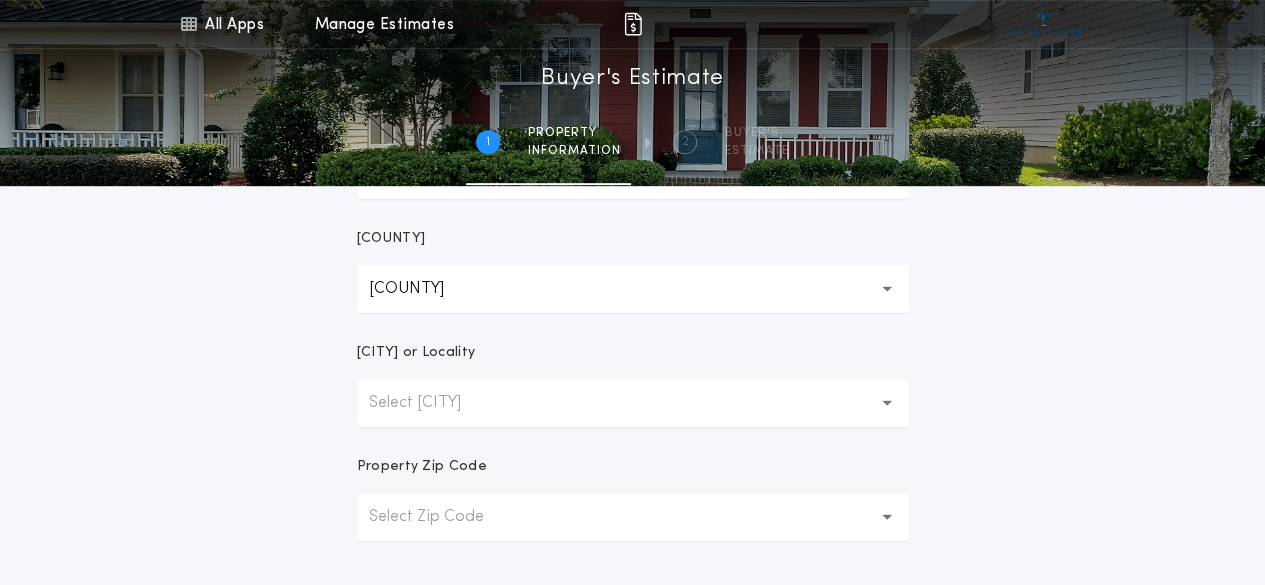 click on "Select [CITY]" at bounding box center [431, 403] 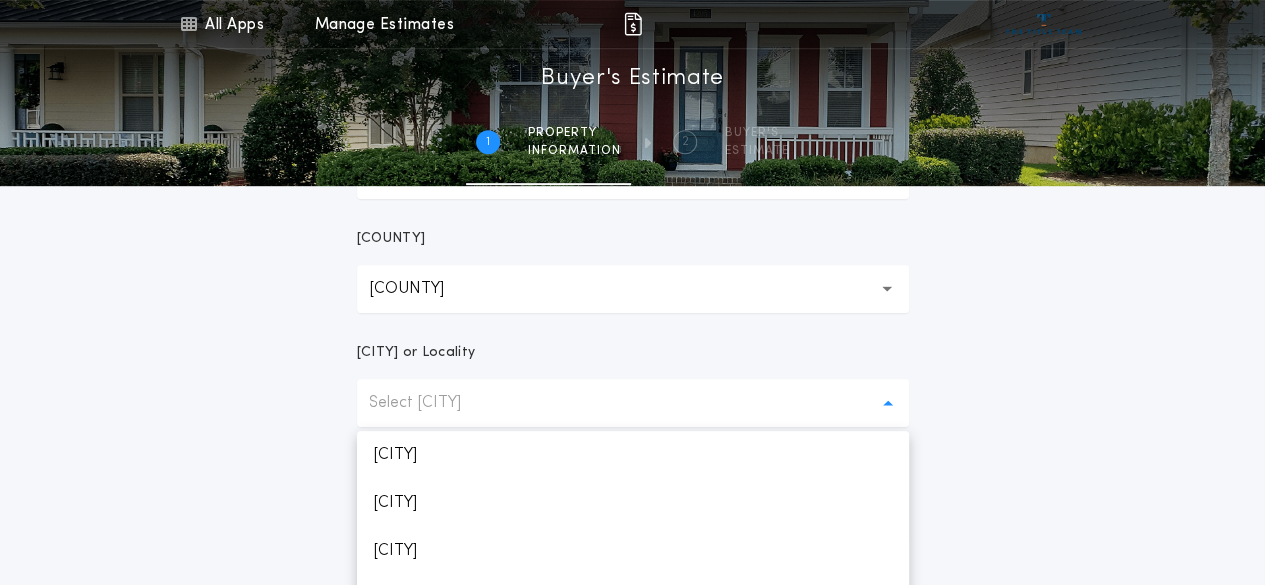 scroll, scrollTop: 718, scrollLeft: 0, axis: vertical 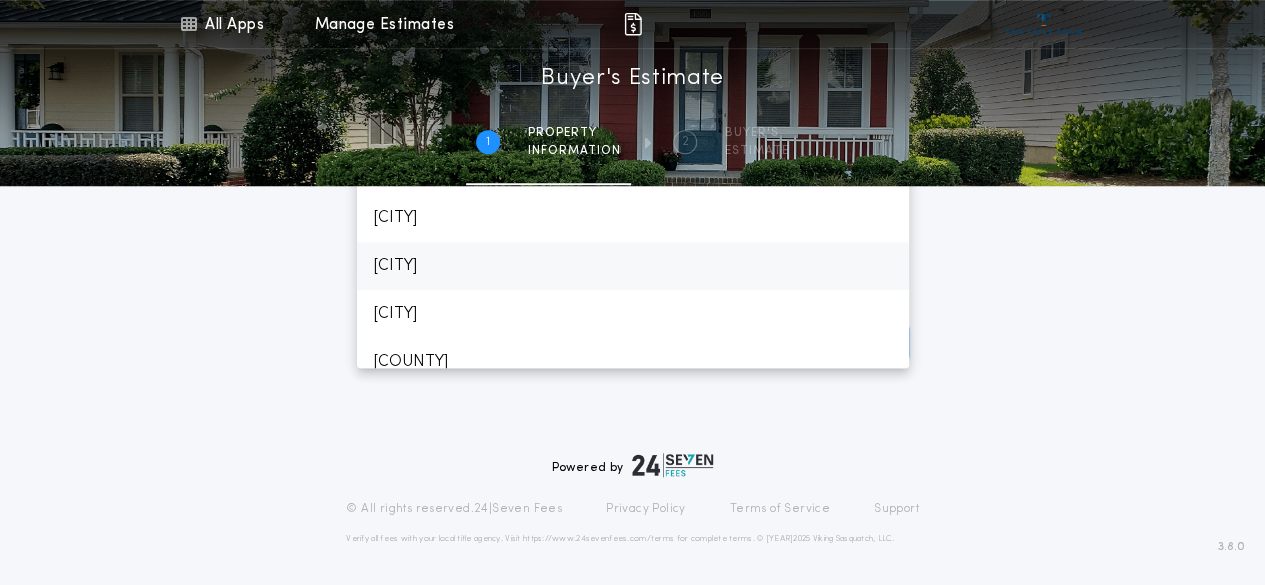 click on "[CITY]" at bounding box center (633, 266) 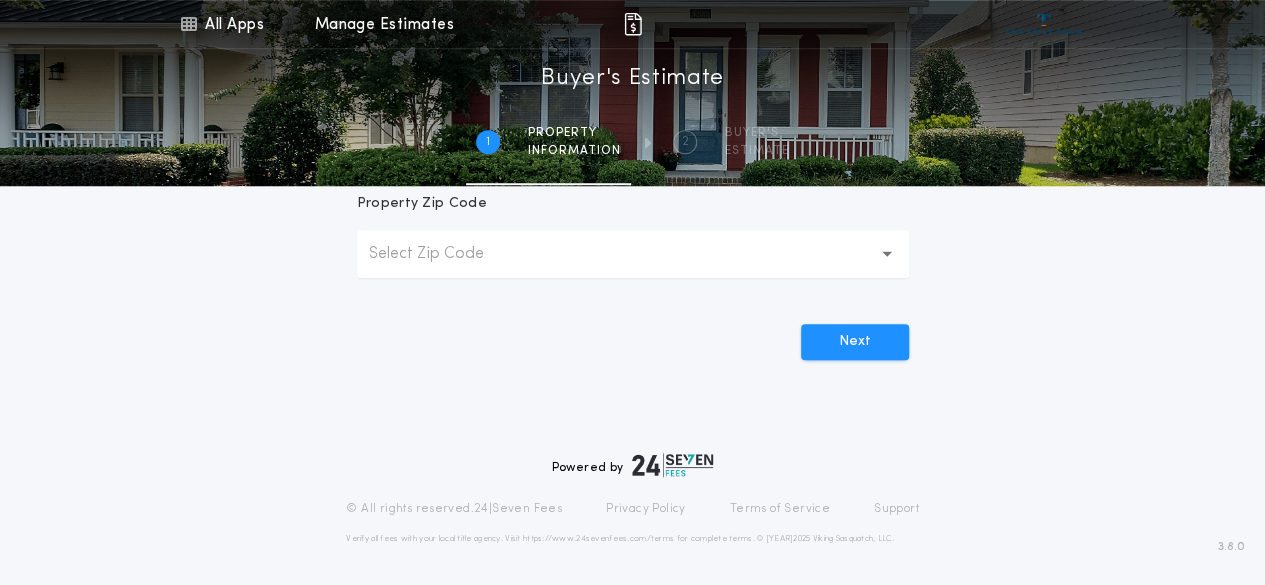 click on "Select Zip Code" at bounding box center [633, 254] 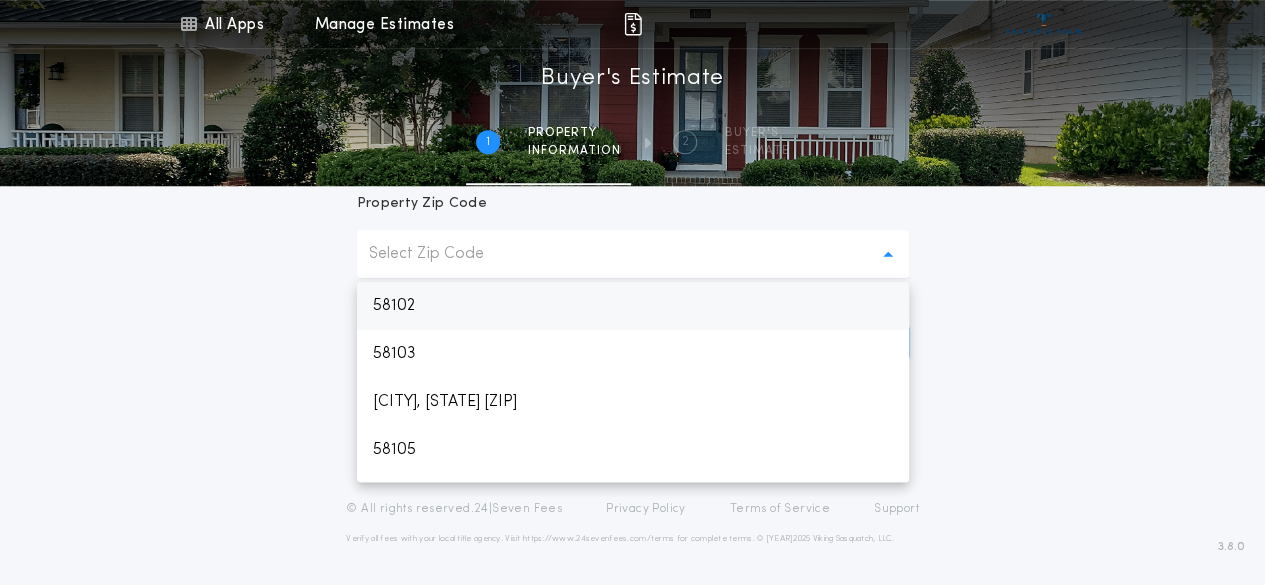 click on "58102" at bounding box center [633, 306] 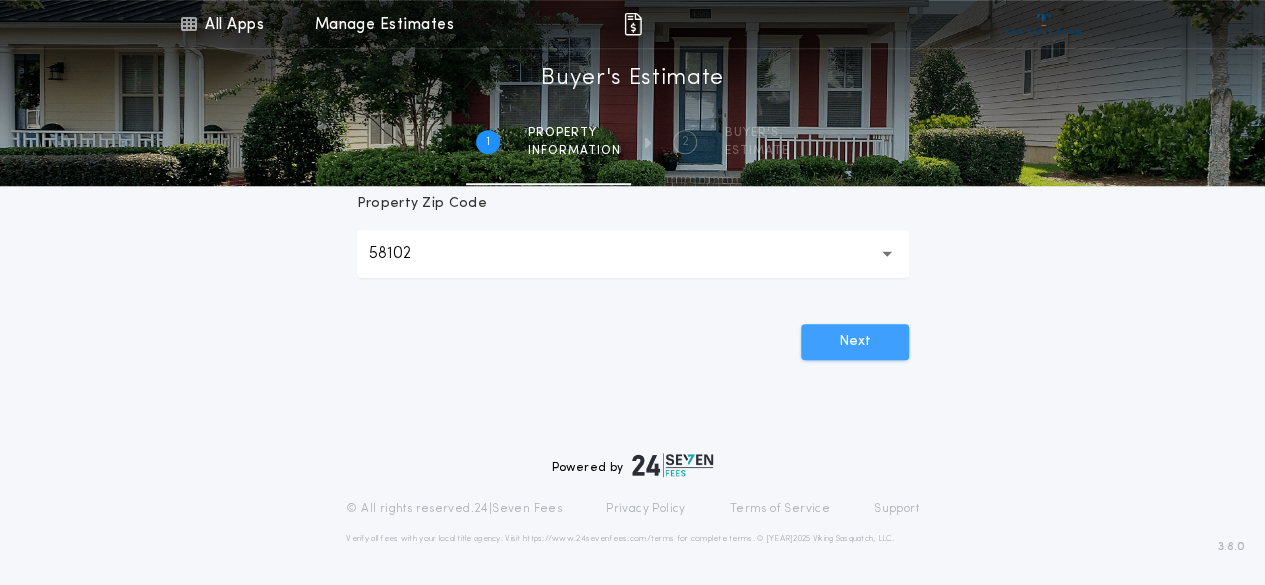 click on "Next" at bounding box center [855, 342] 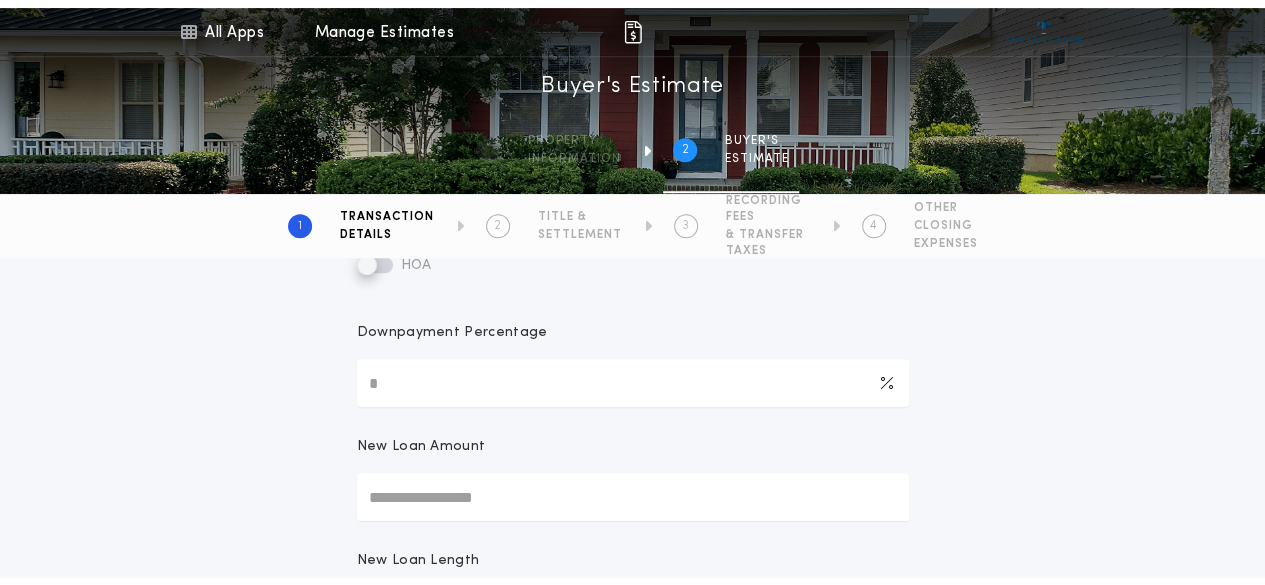 scroll, scrollTop: 0, scrollLeft: 0, axis: both 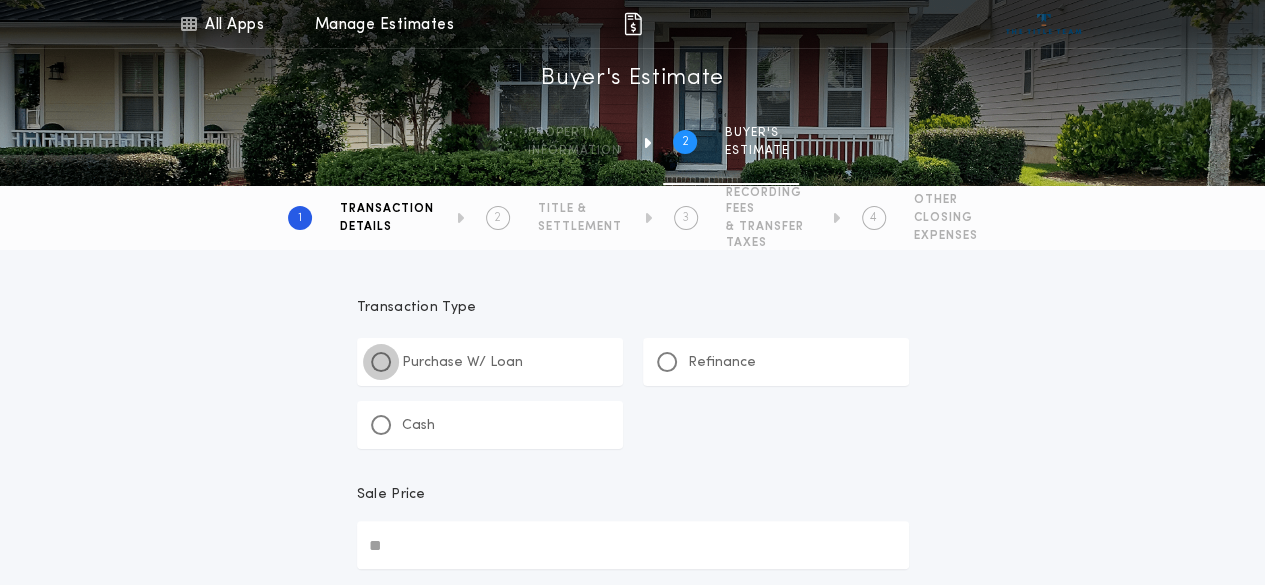click at bounding box center [381, 362] 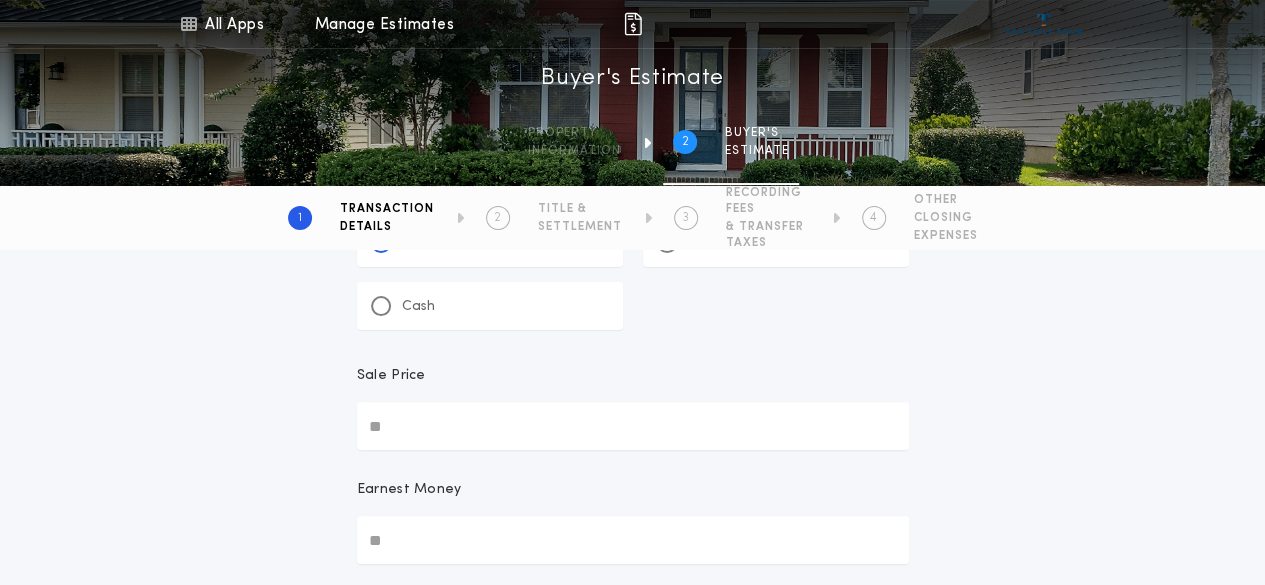scroll, scrollTop: 135, scrollLeft: 0, axis: vertical 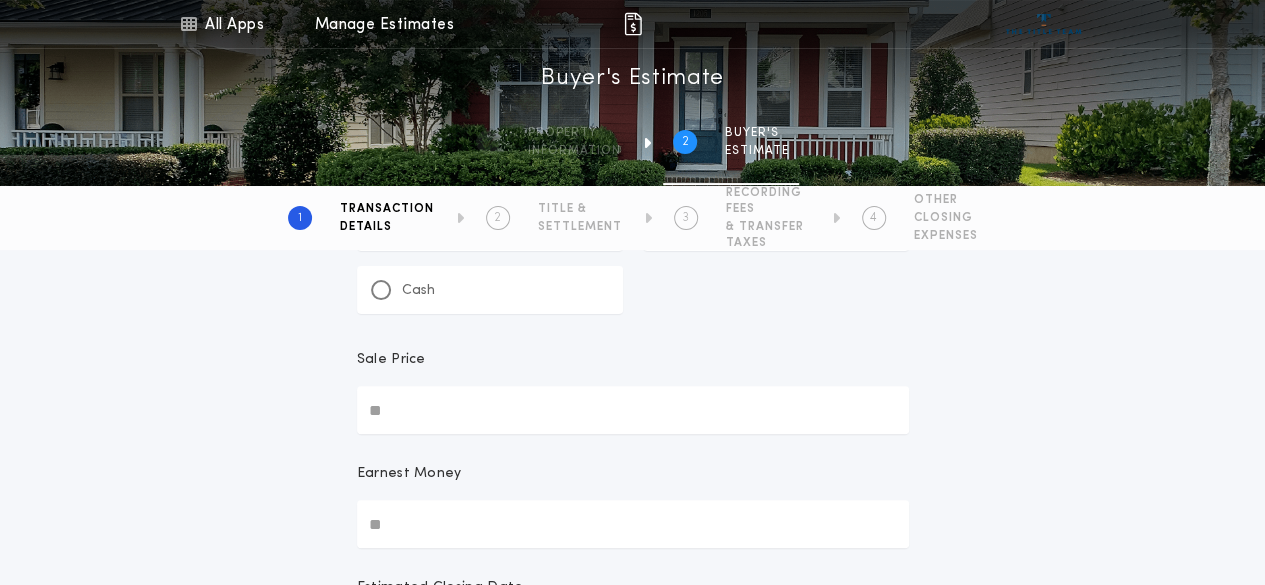 click on "Sale Price" at bounding box center (633, 410) 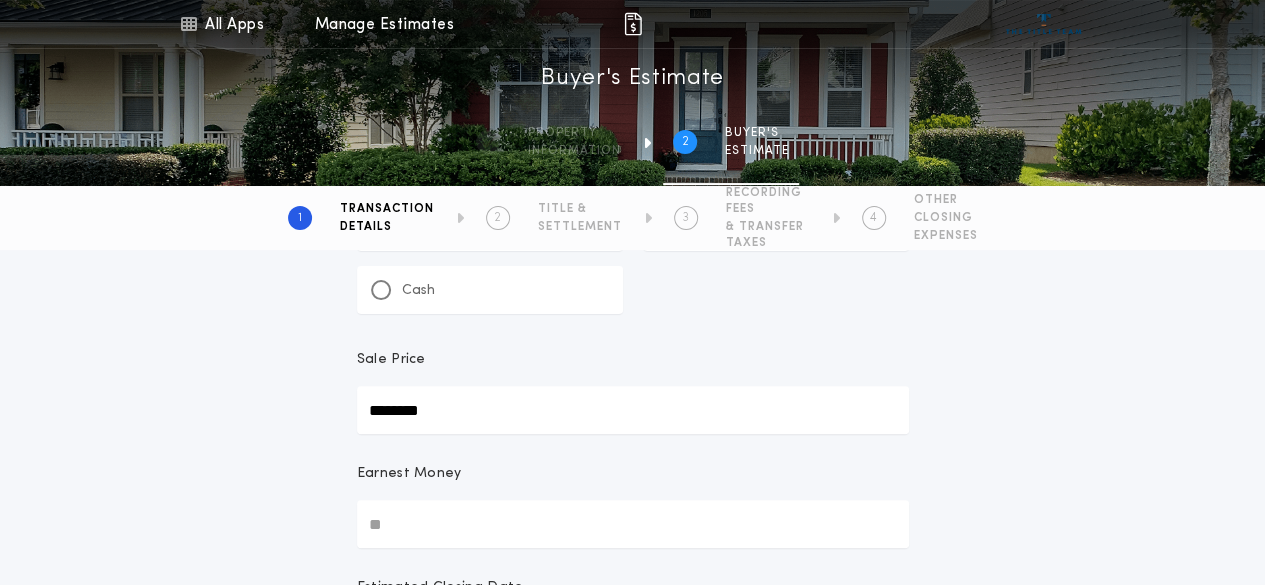 type on "********" 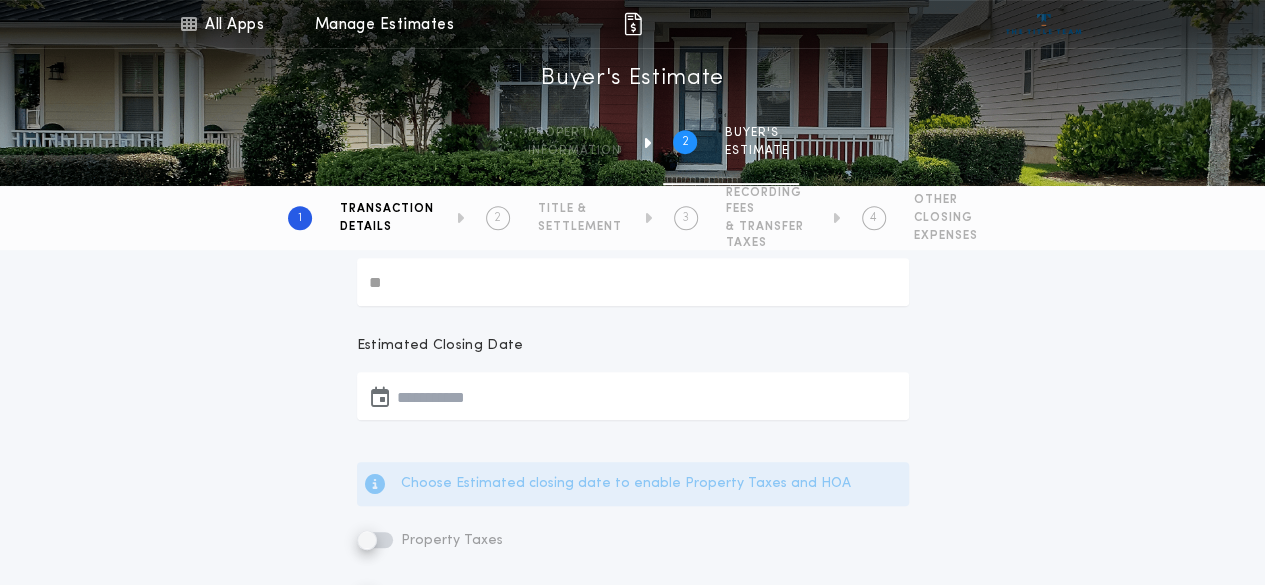 scroll, scrollTop: 392, scrollLeft: 0, axis: vertical 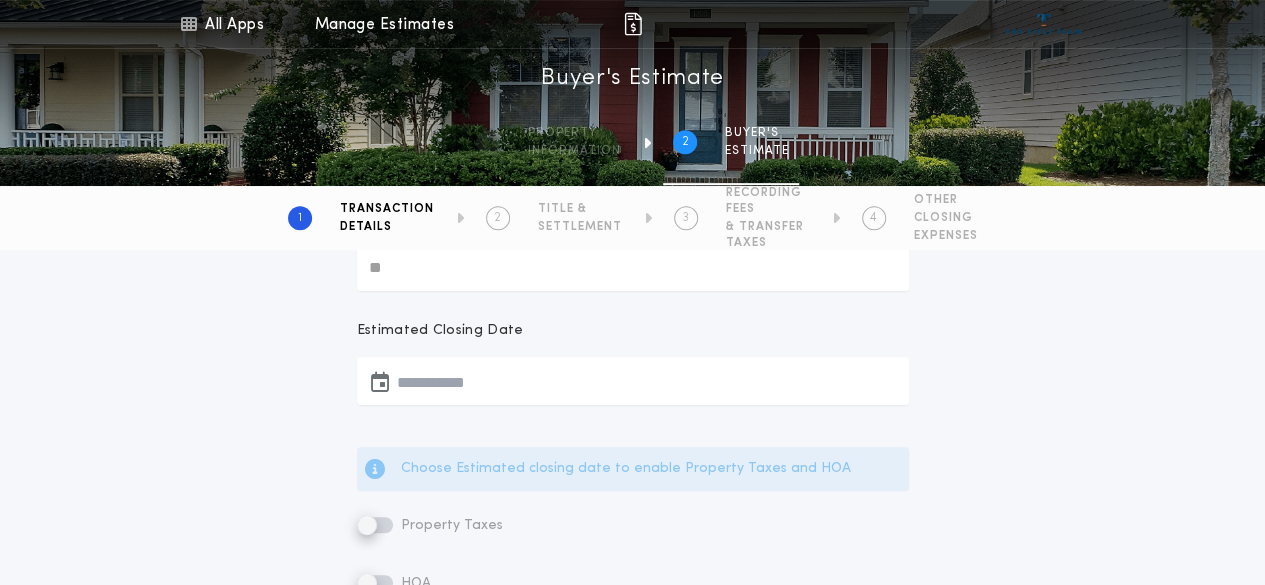 click at bounding box center [633, 381] 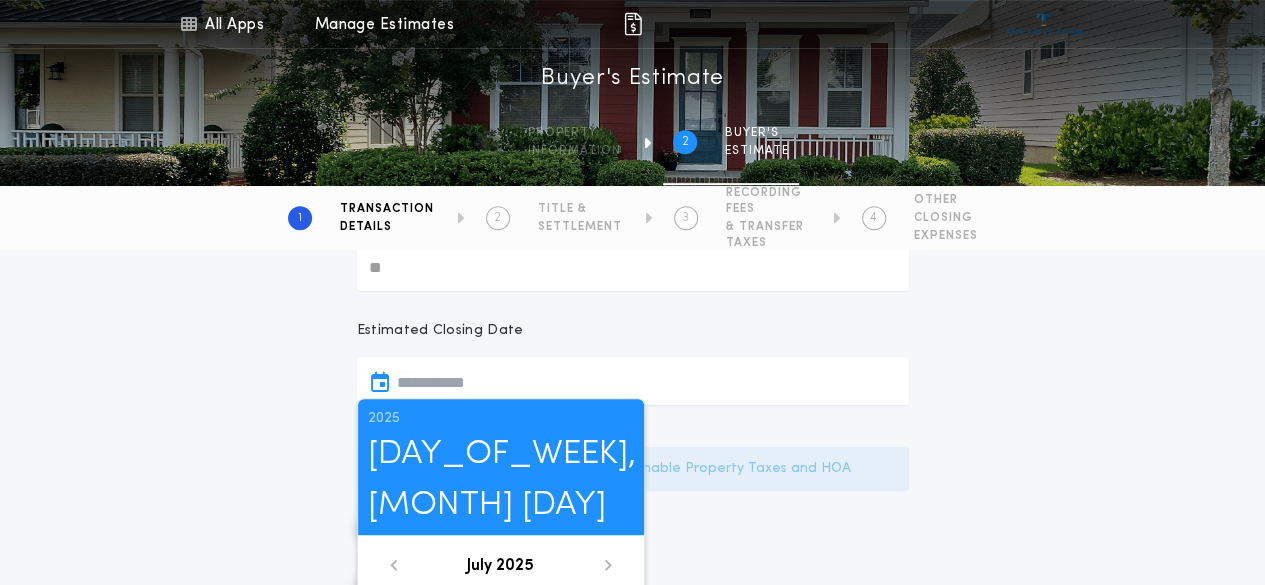 scroll, scrollTop: 534, scrollLeft: 0, axis: vertical 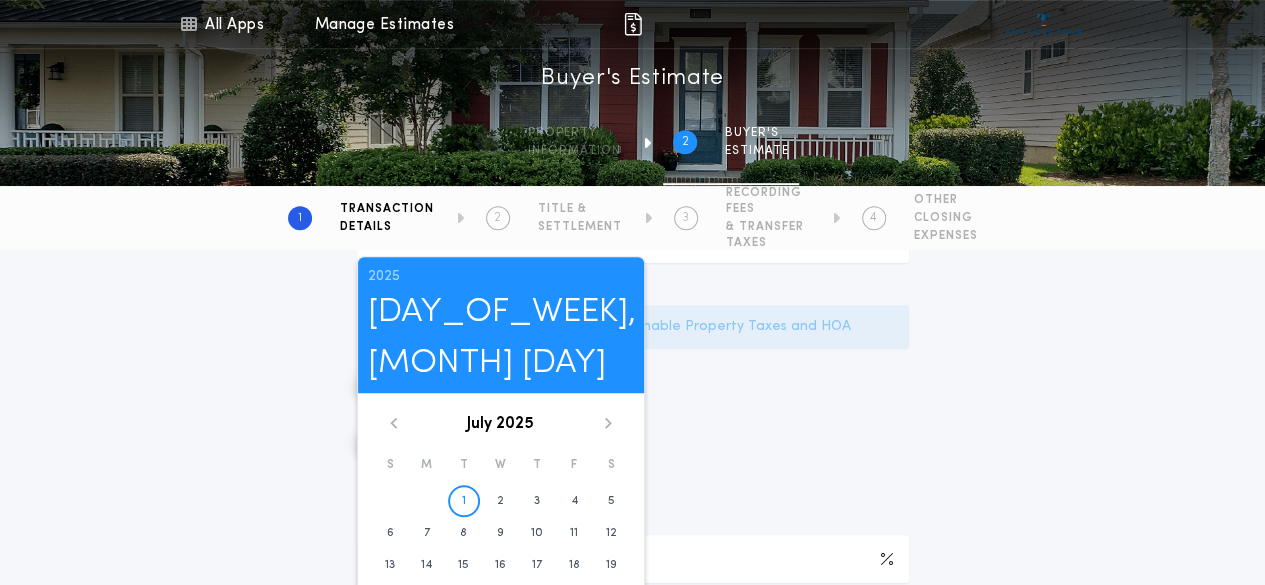 click at bounding box center (608, 423) 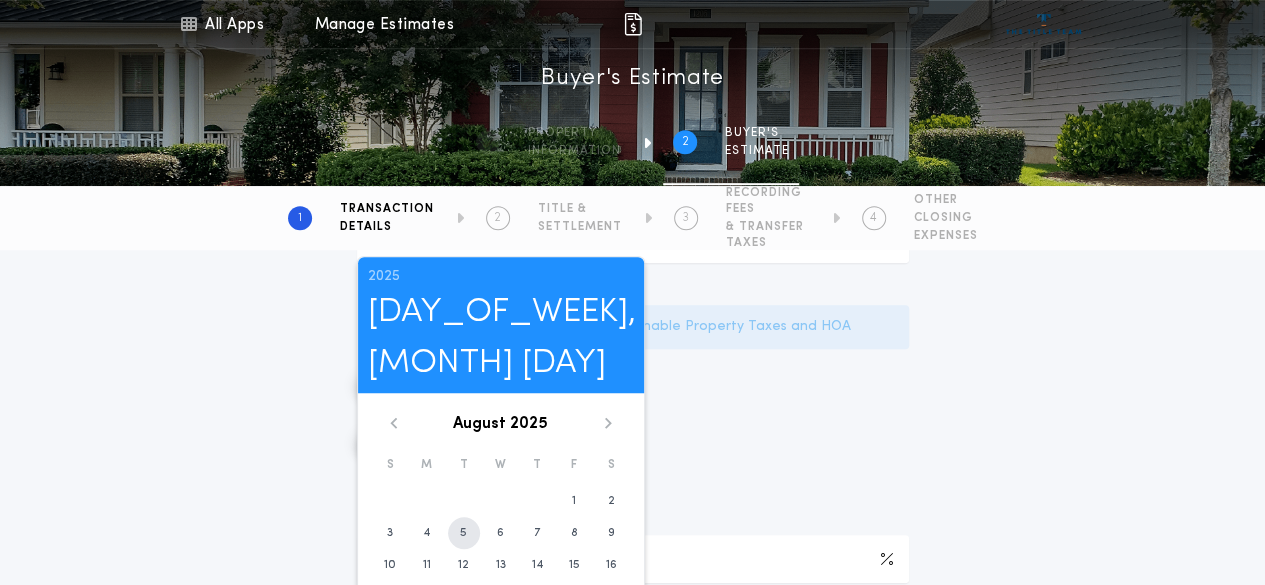 click on "5" at bounding box center (574, 501) 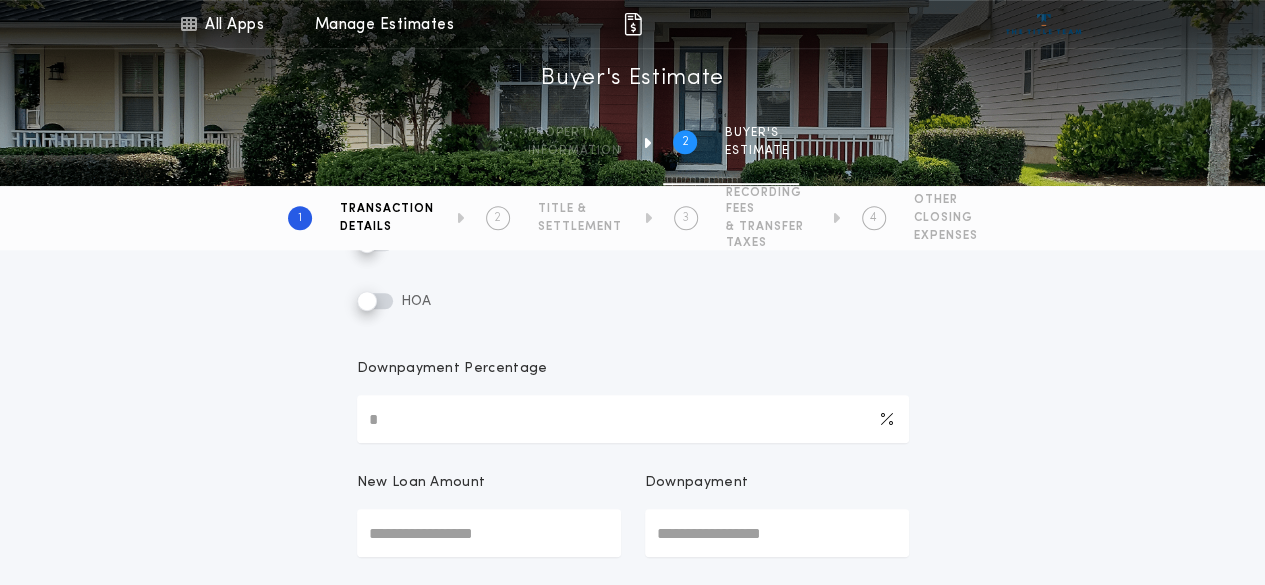 scroll, scrollTop: 609, scrollLeft: 0, axis: vertical 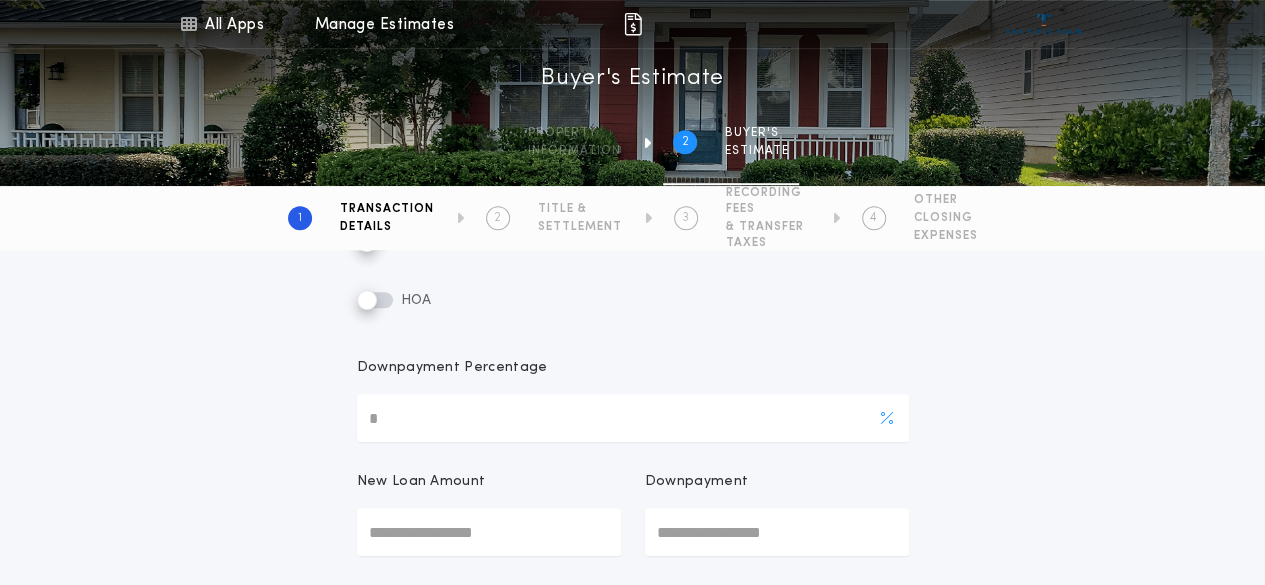 click on "Downpayment Percentage" at bounding box center [633, 418] 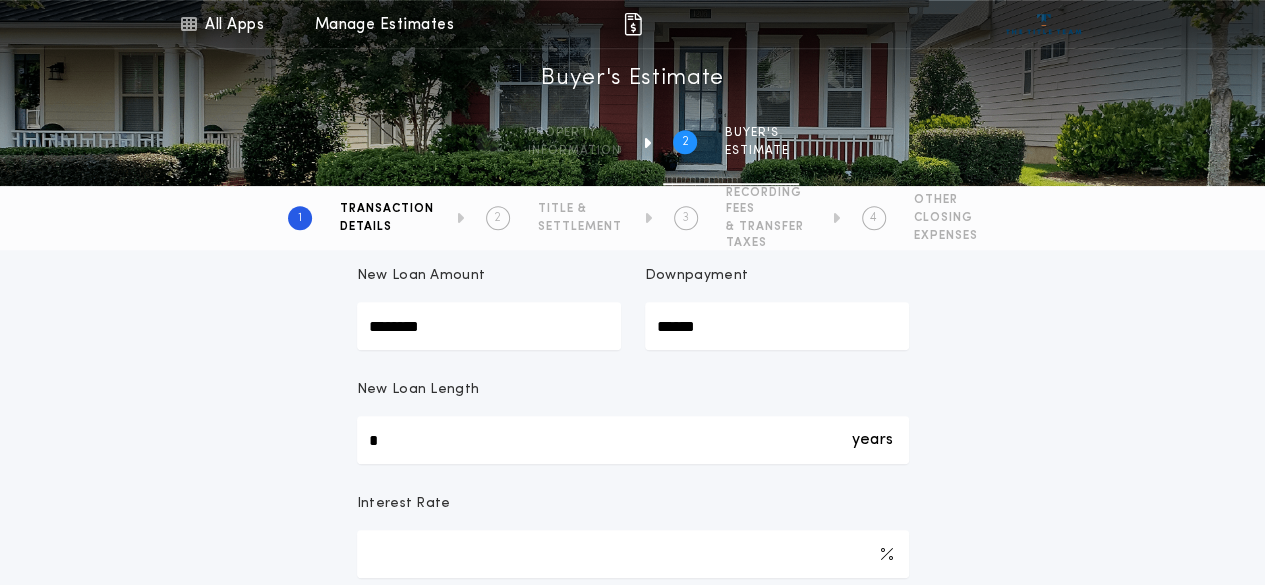 scroll, scrollTop: 823, scrollLeft: 0, axis: vertical 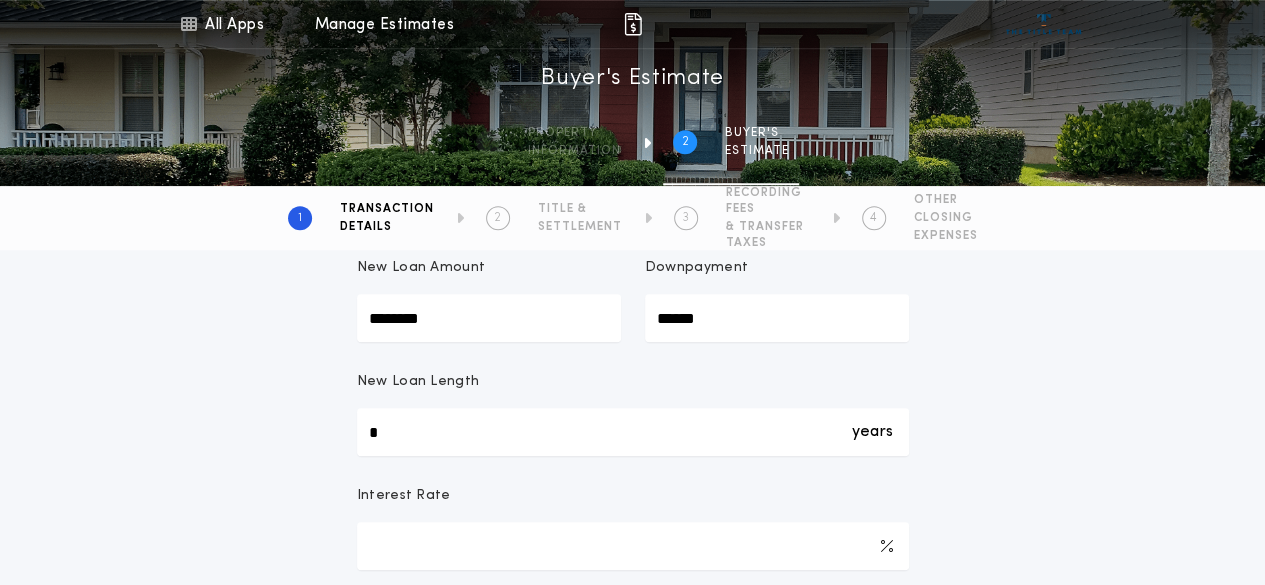 click on "years *" at bounding box center (633, 432) 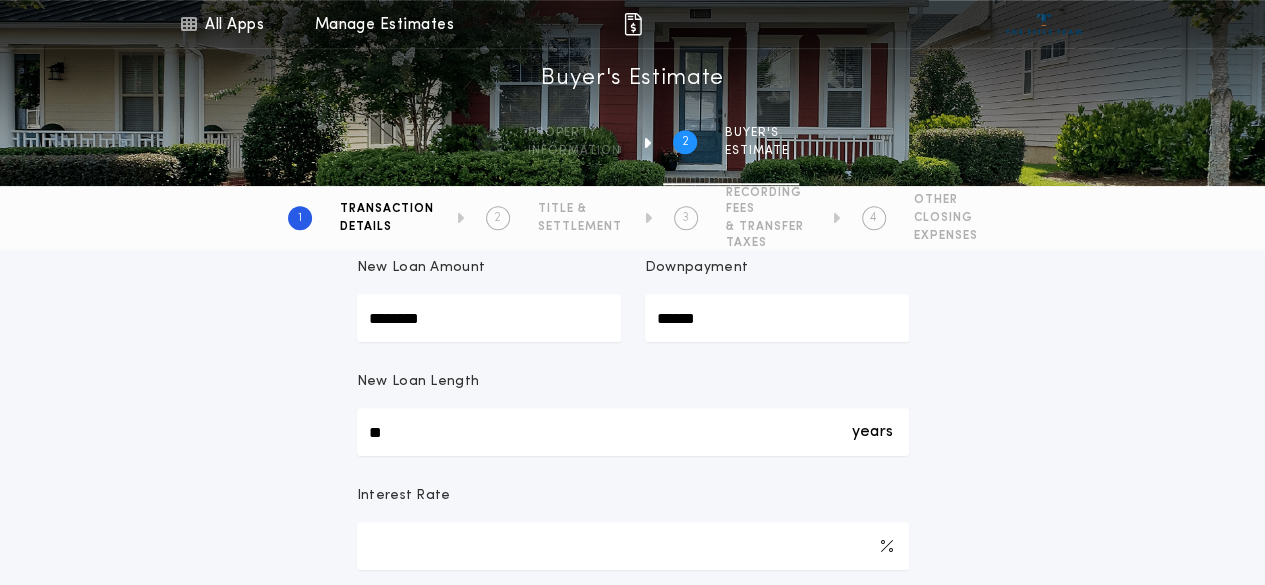 type on "**" 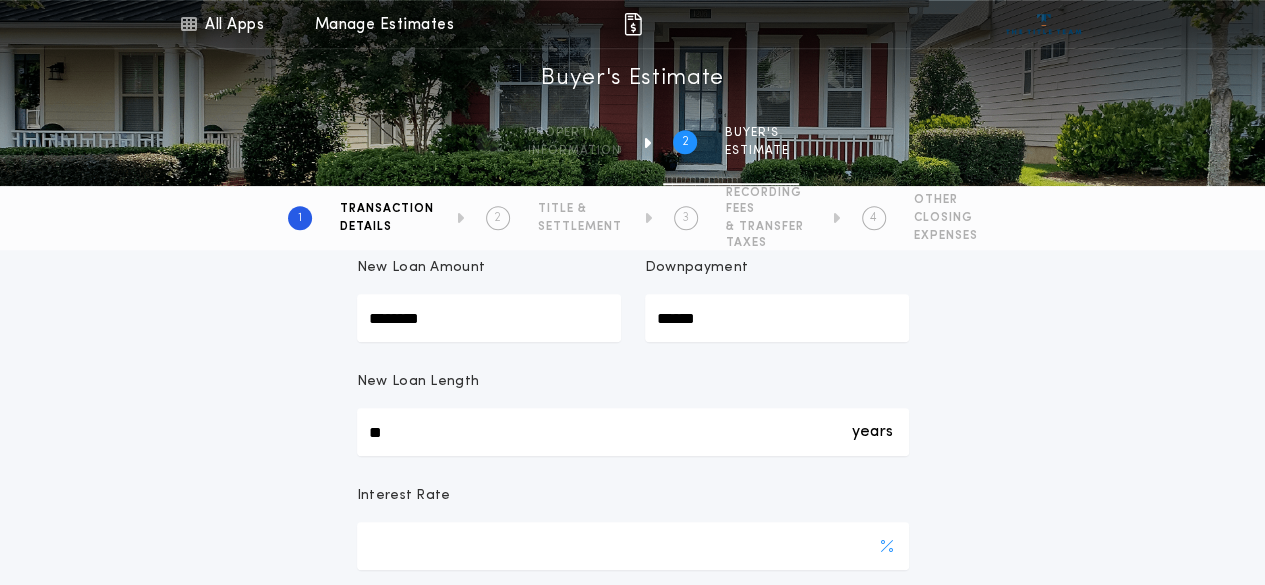type on "*****" 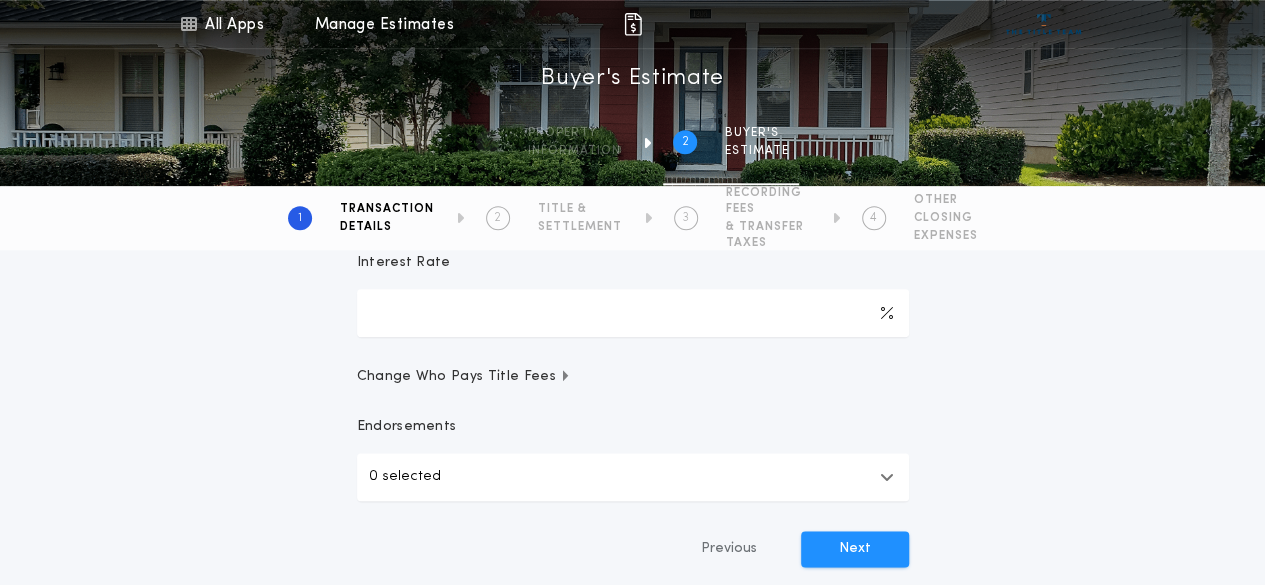 scroll, scrollTop: 1057, scrollLeft: 0, axis: vertical 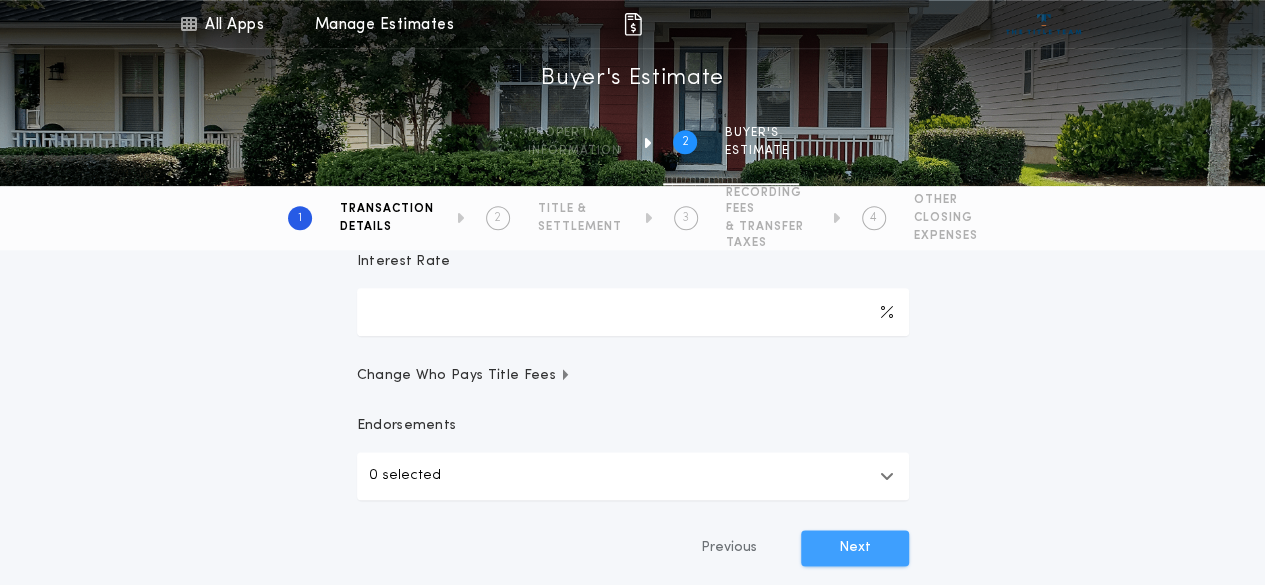 click on "Next" at bounding box center [855, 548] 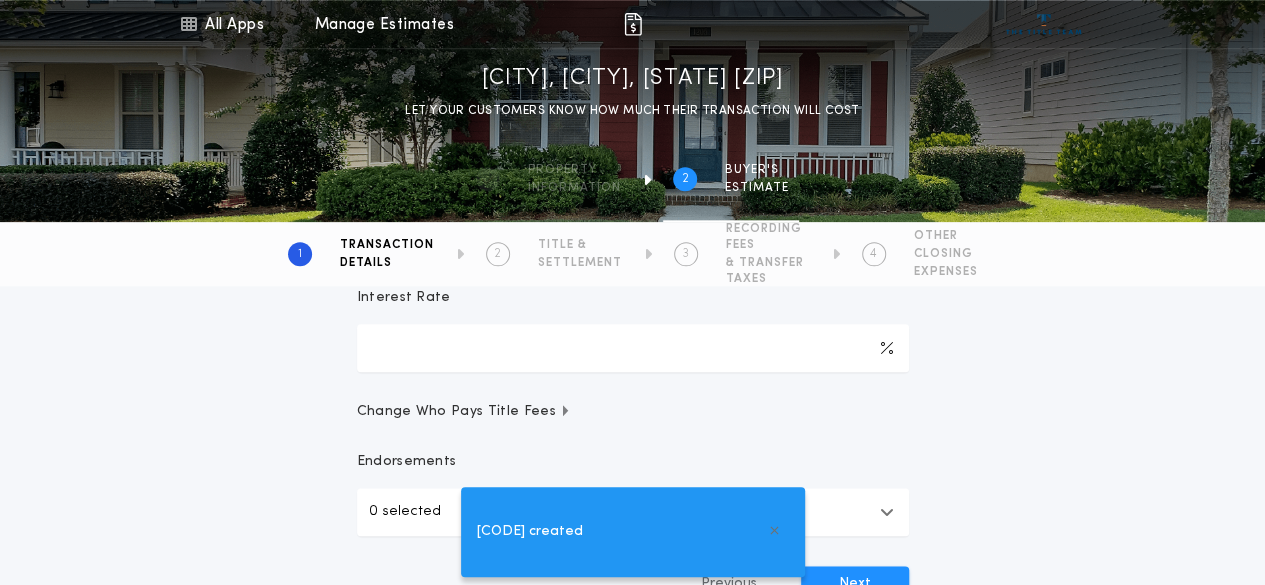 scroll, scrollTop: 1093, scrollLeft: 0, axis: vertical 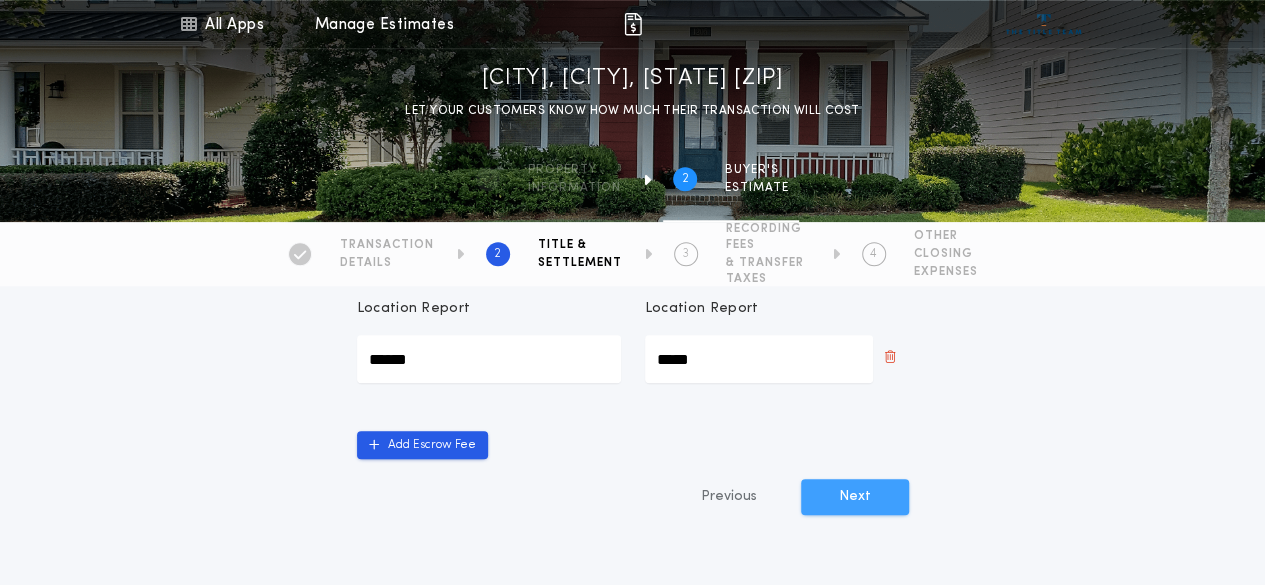 click on "Next" at bounding box center (855, 497) 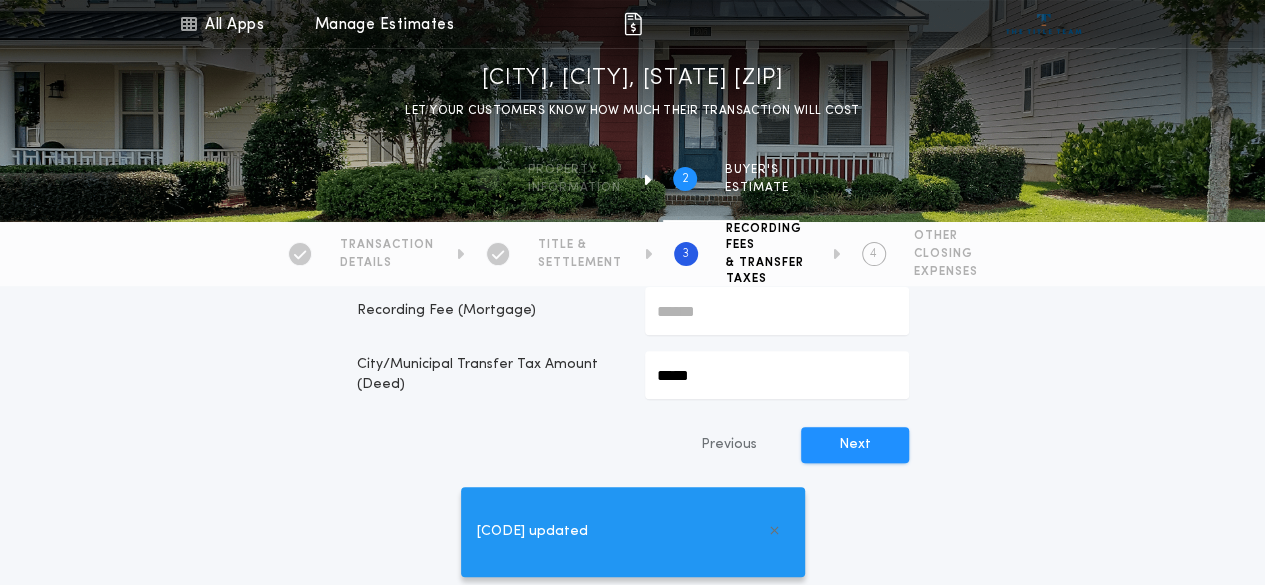 scroll, scrollTop: 158, scrollLeft: 0, axis: vertical 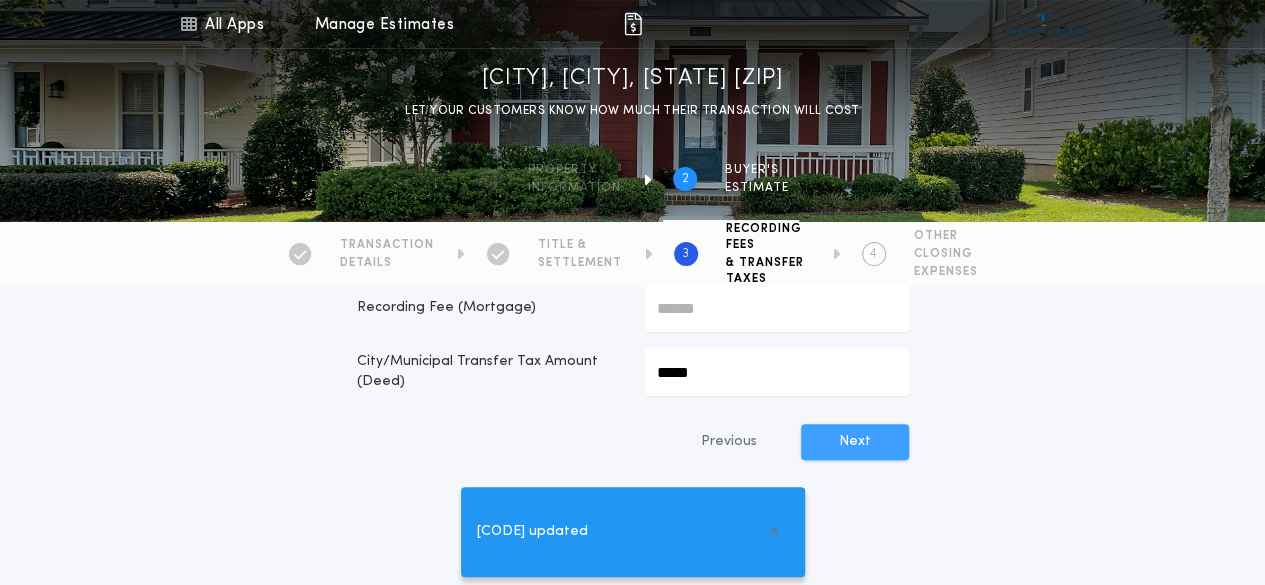 click on "Next" at bounding box center (855, 442) 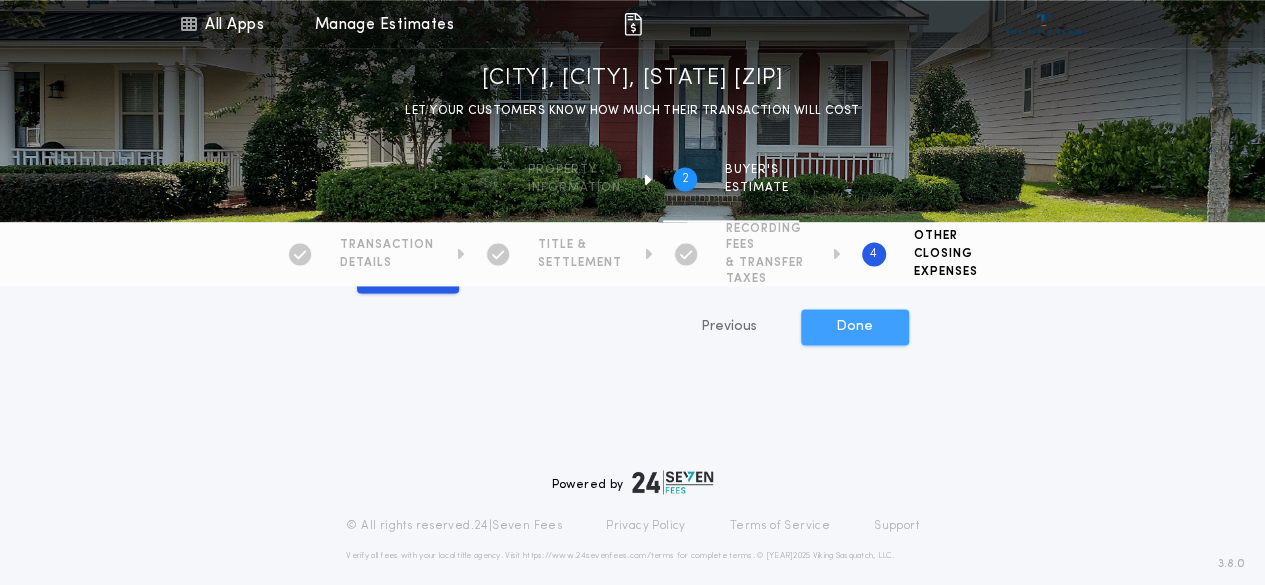 scroll, scrollTop: 1310, scrollLeft: 0, axis: vertical 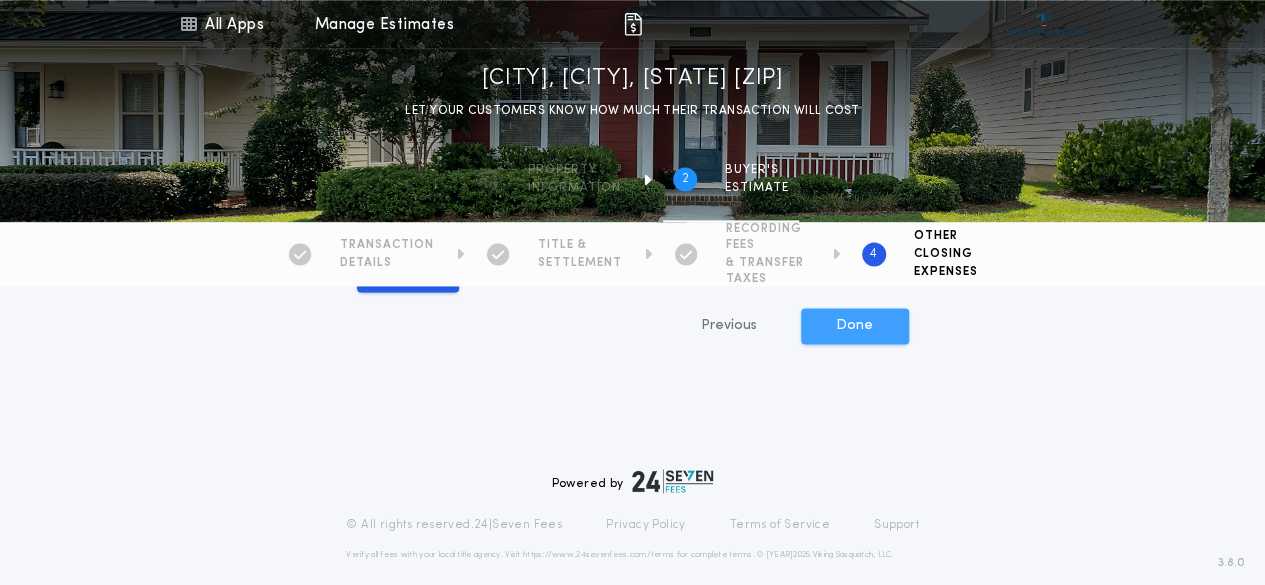 click on "Done" at bounding box center [855, 326] 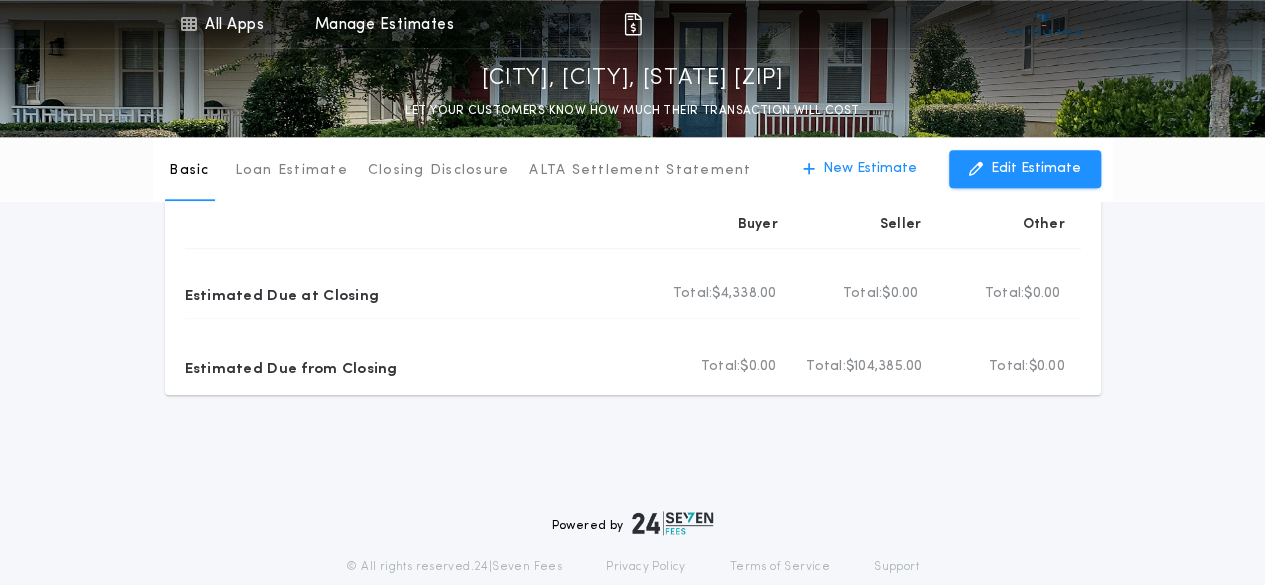 scroll, scrollTop: 1012, scrollLeft: 0, axis: vertical 